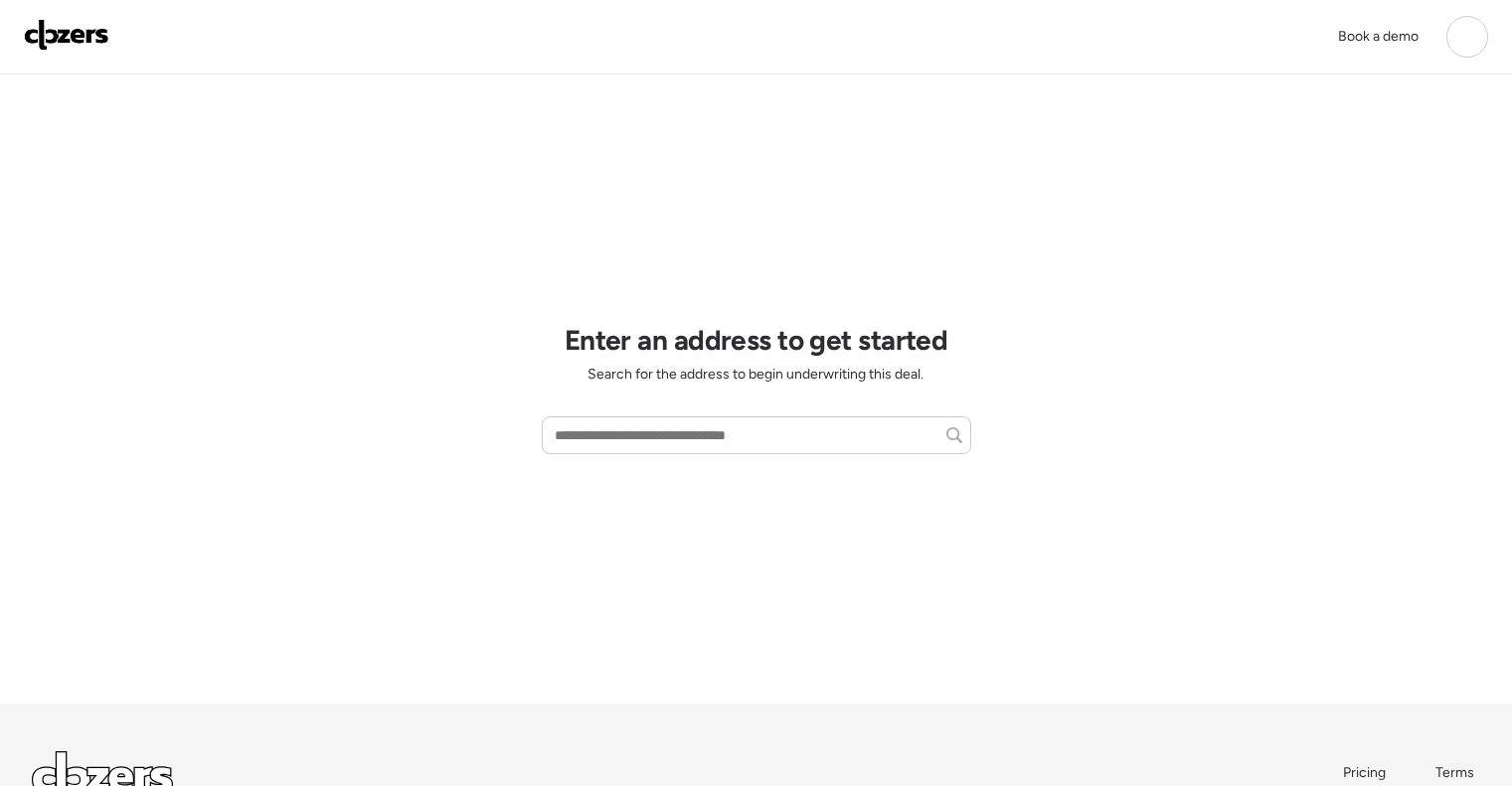 scroll, scrollTop: 0, scrollLeft: 0, axis: both 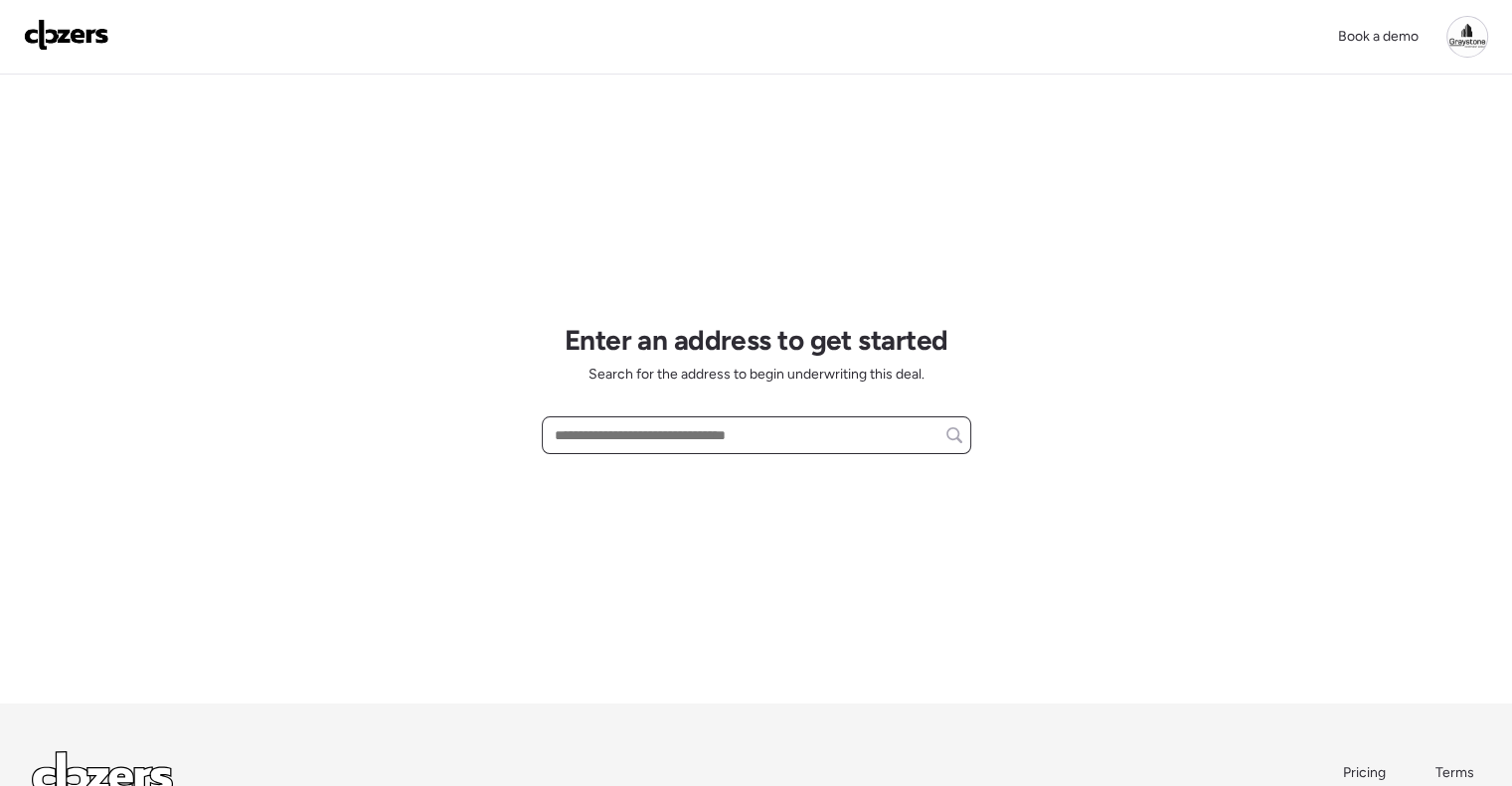 click at bounding box center [756, 435] 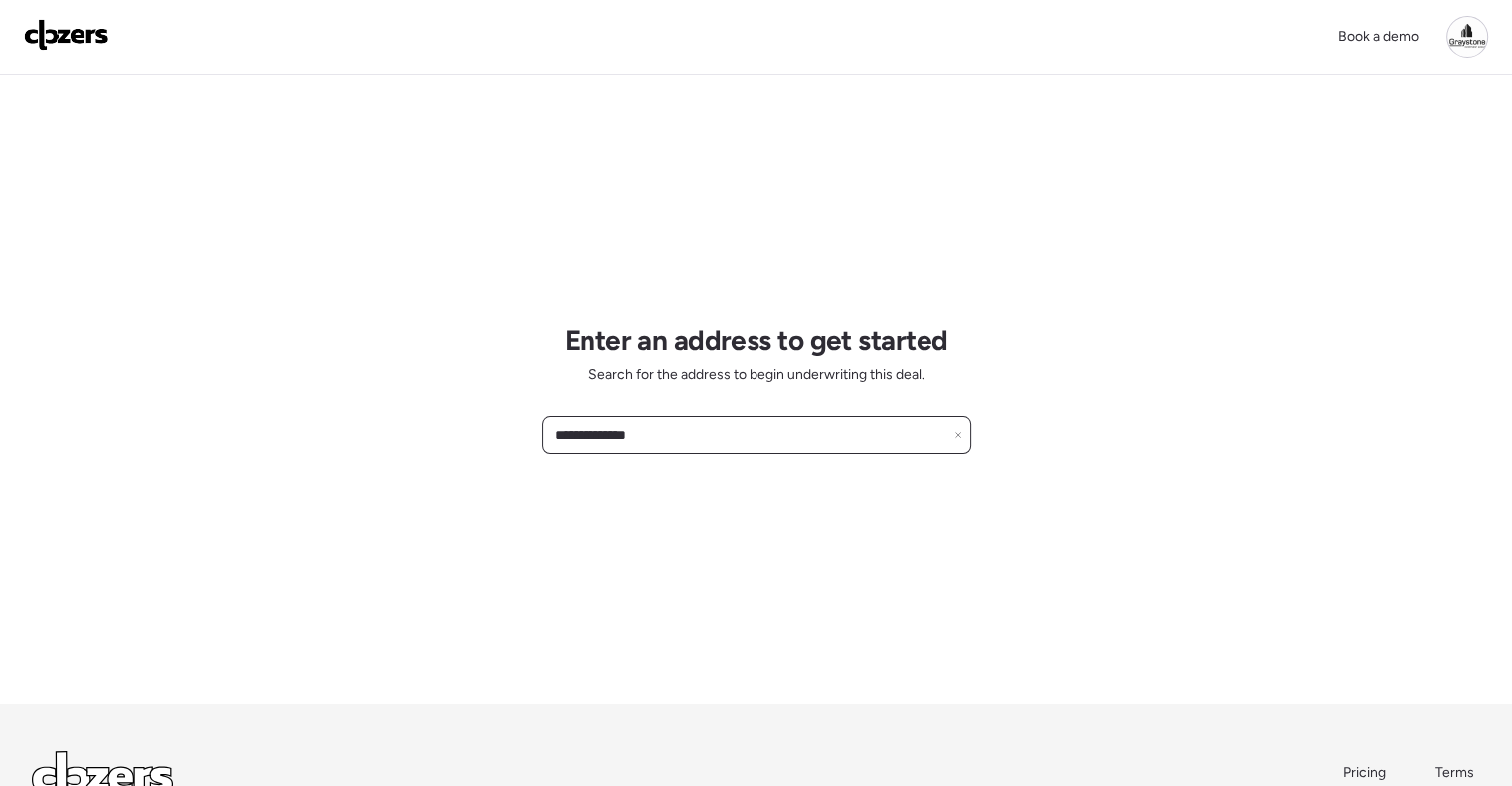 click on "**********" at bounding box center (756, 435) 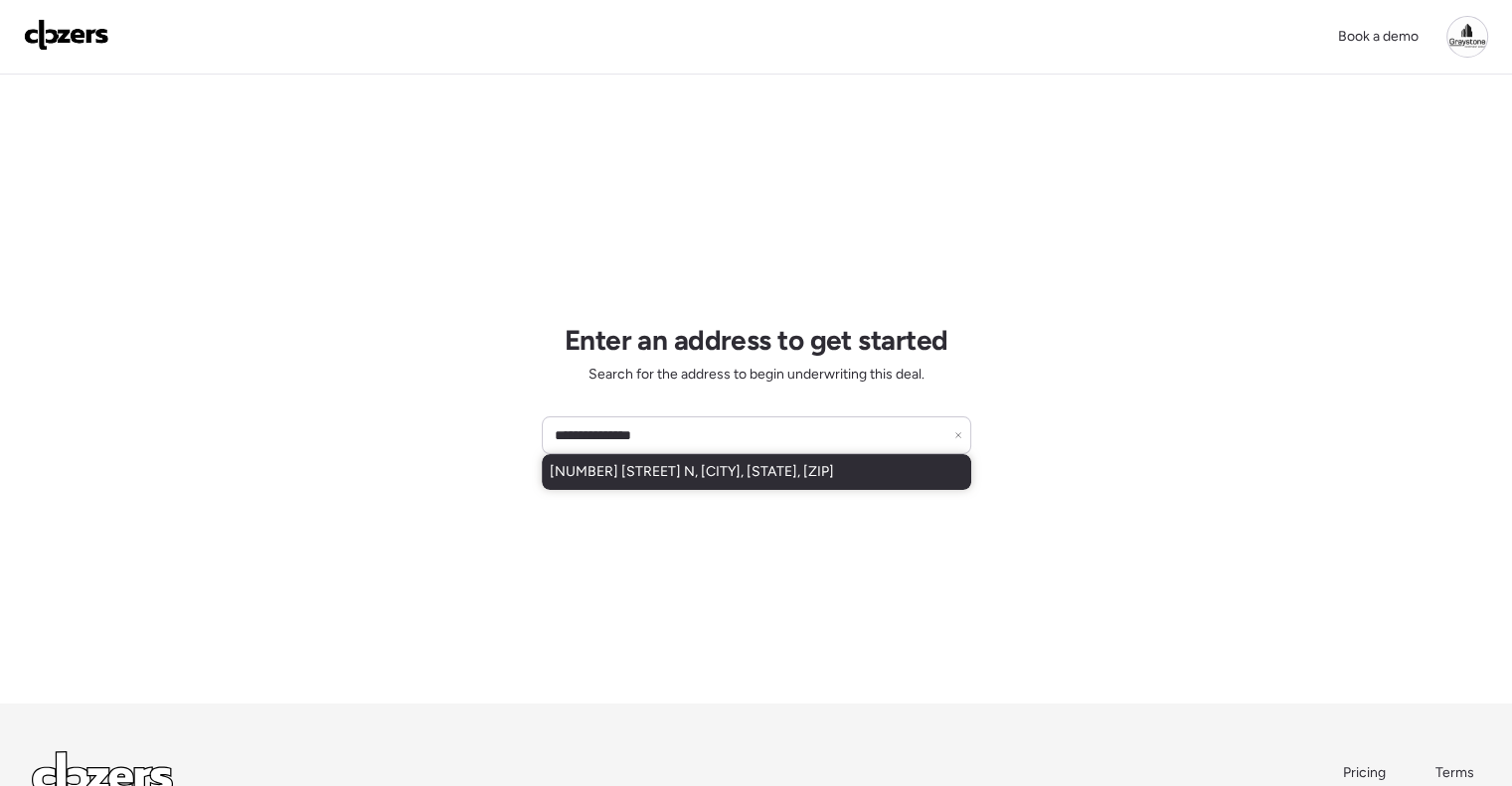 click on "2444 Park St N, Saint Petersburg, FL, 33710" at bounding box center (692, 472) 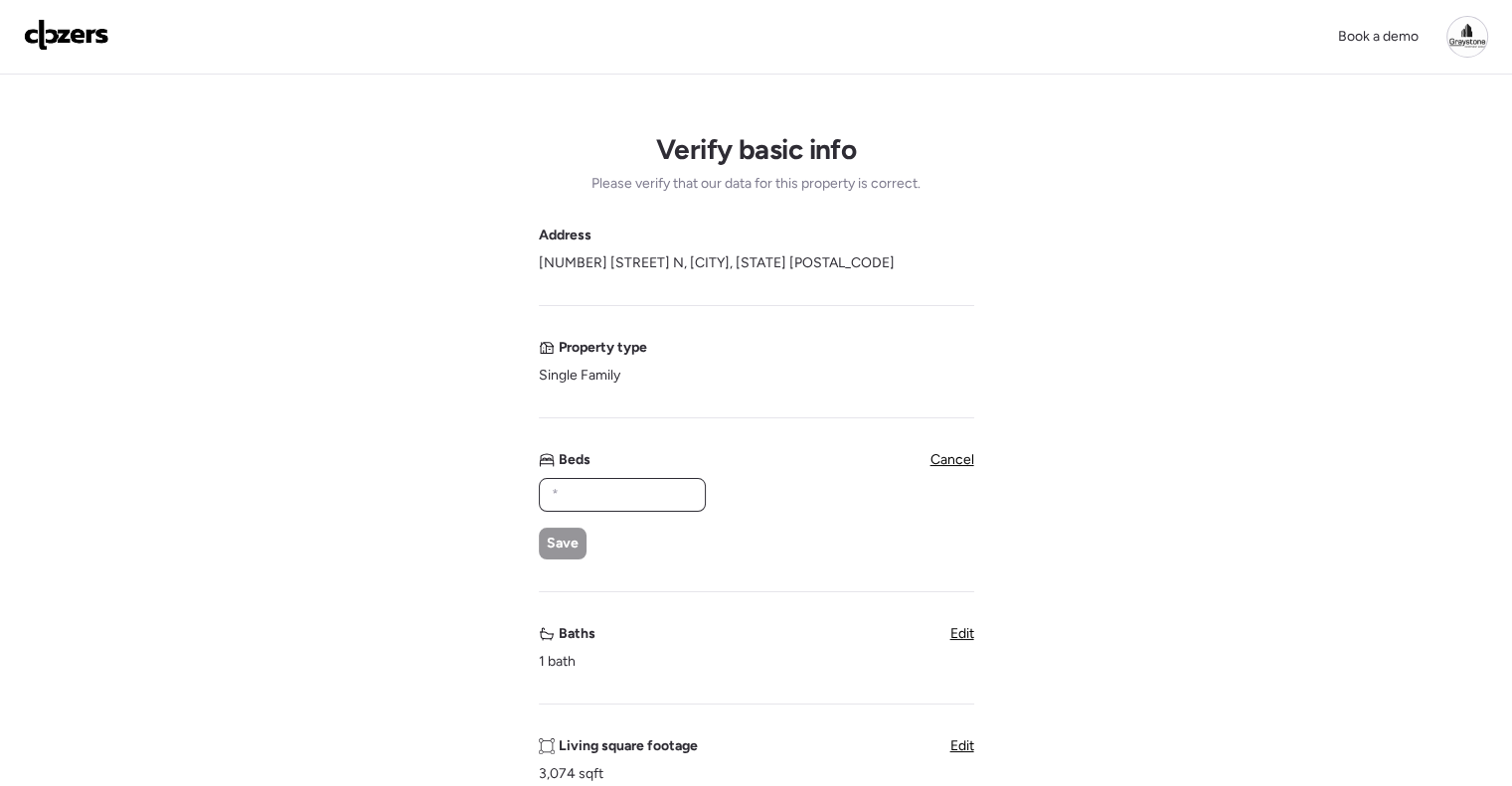 click at bounding box center [622, 495] 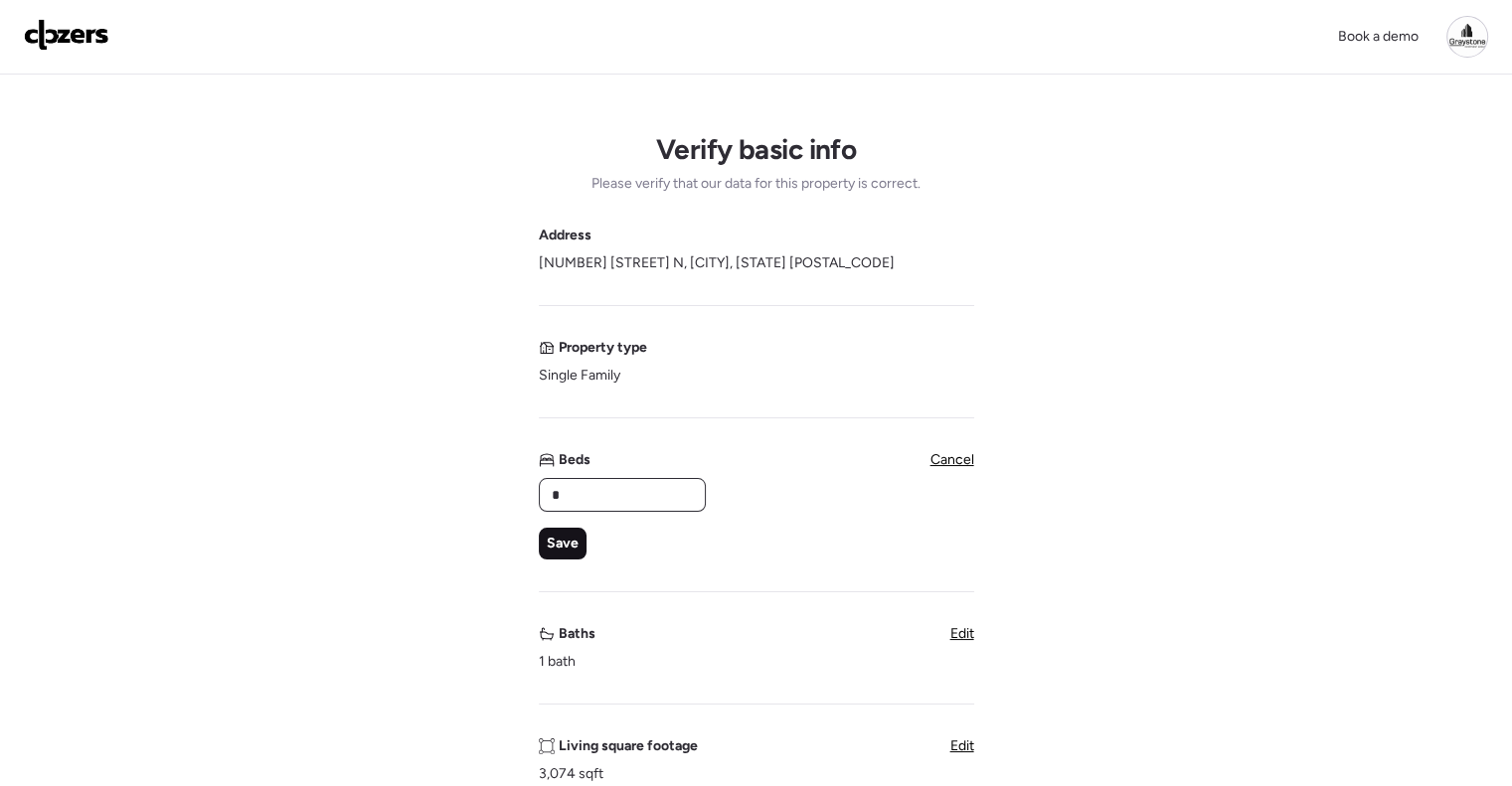 type on "*" 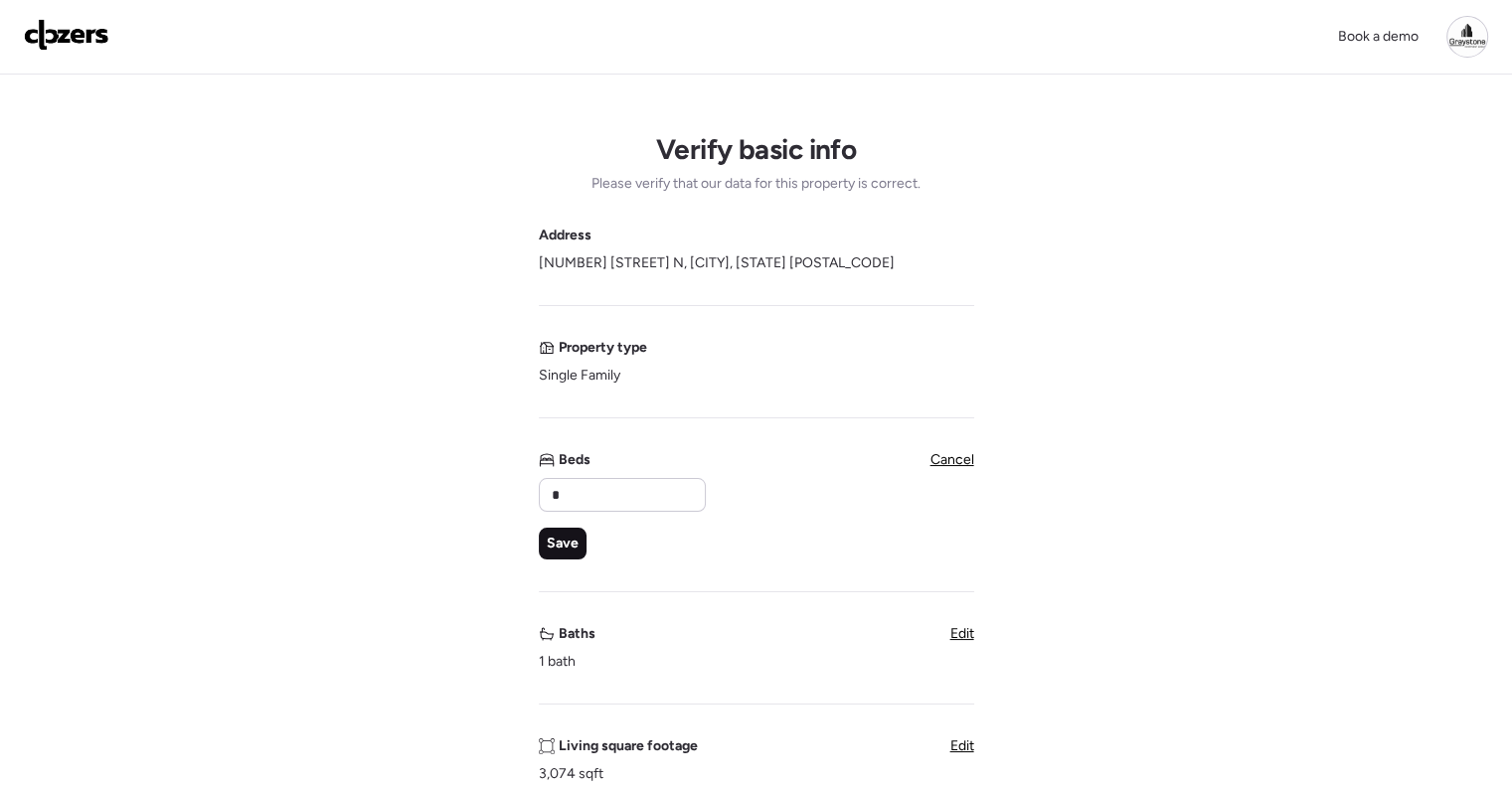click on "Save" at bounding box center [563, 544] 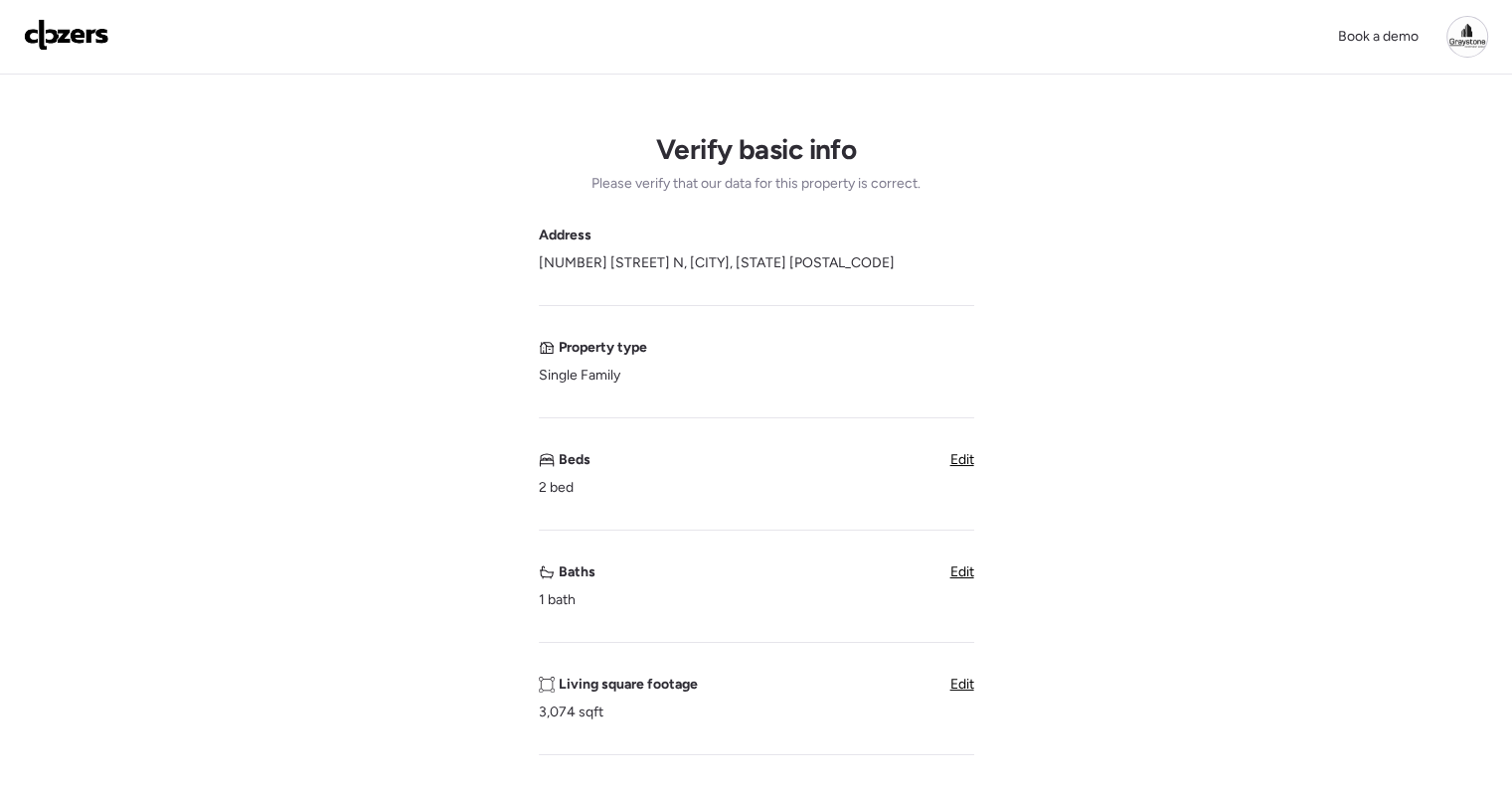 click on "Edit" at bounding box center [962, 684] 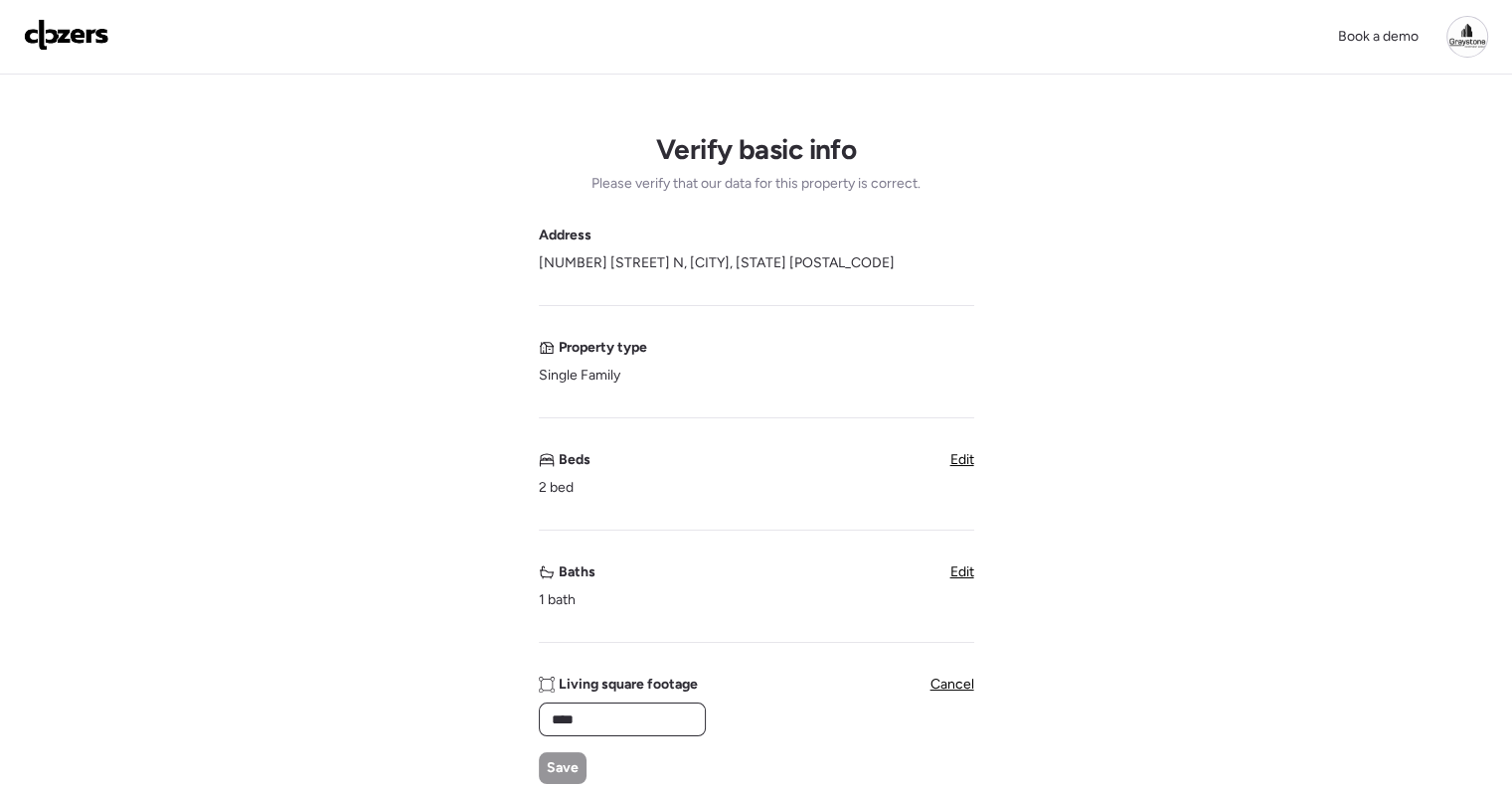 drag, startPoint x: 600, startPoint y: 714, endPoint x: 510, endPoint y: 709, distance: 90.13878 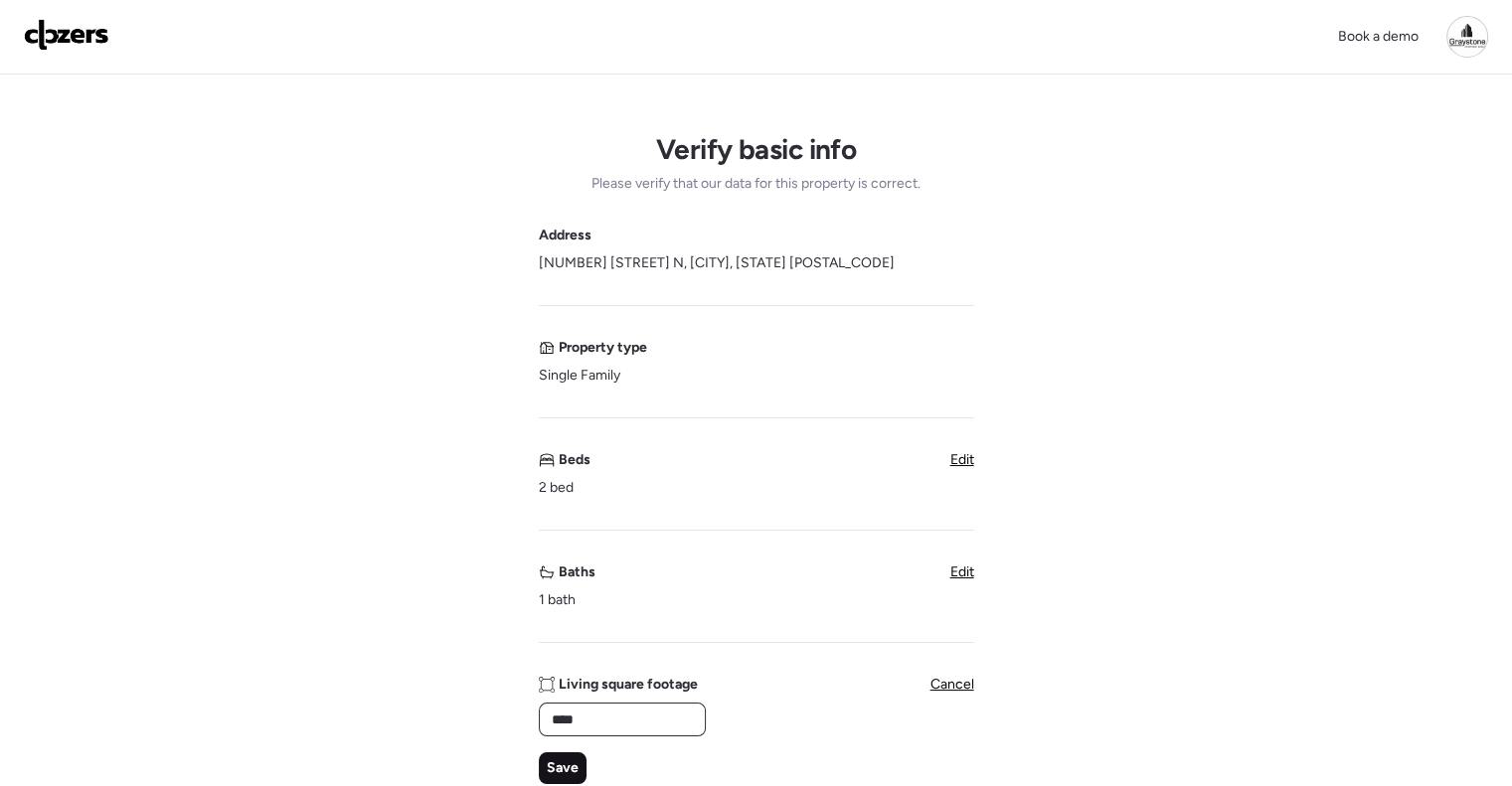 type on "****" 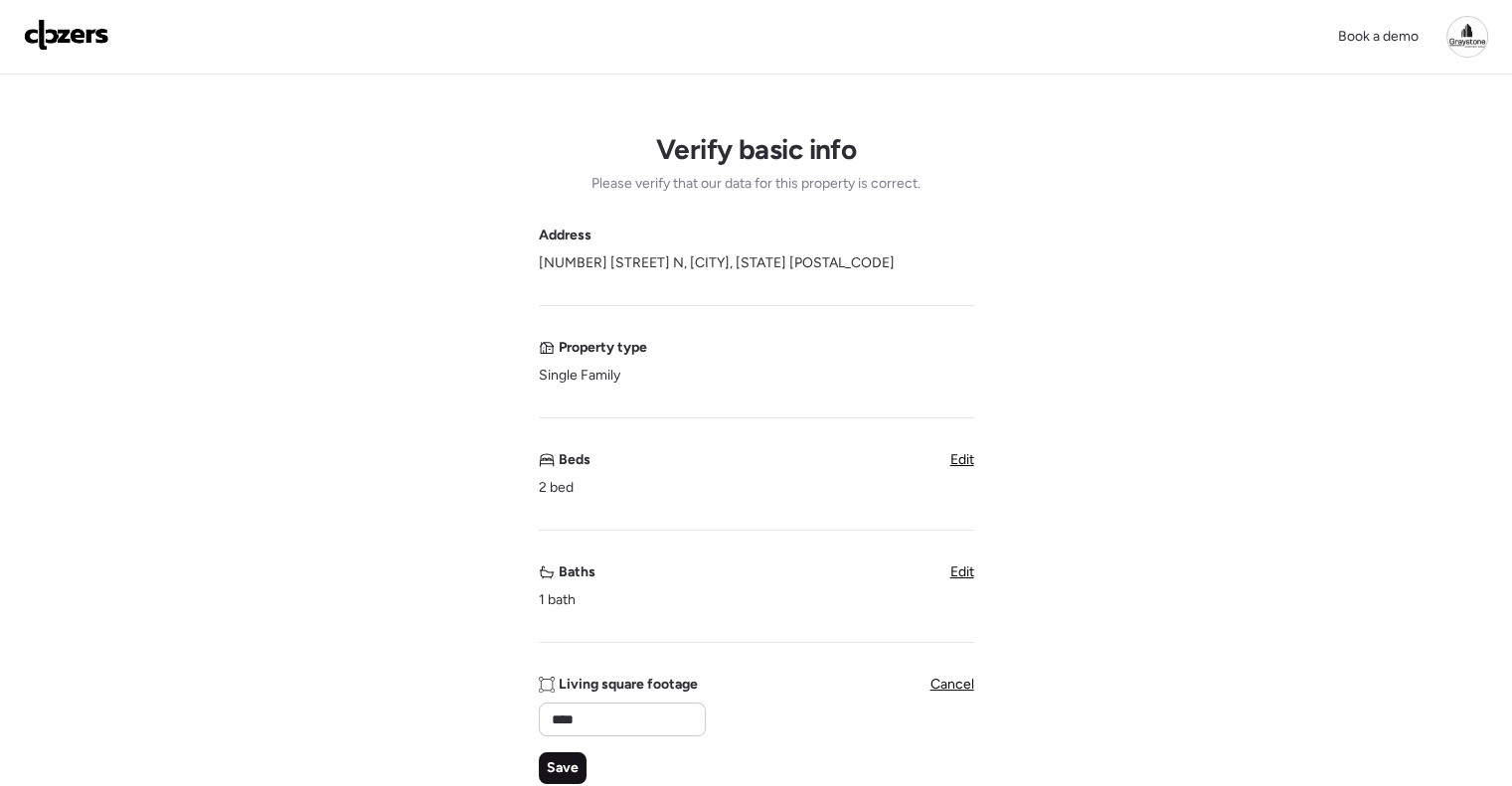click on "Save" at bounding box center [563, 768] 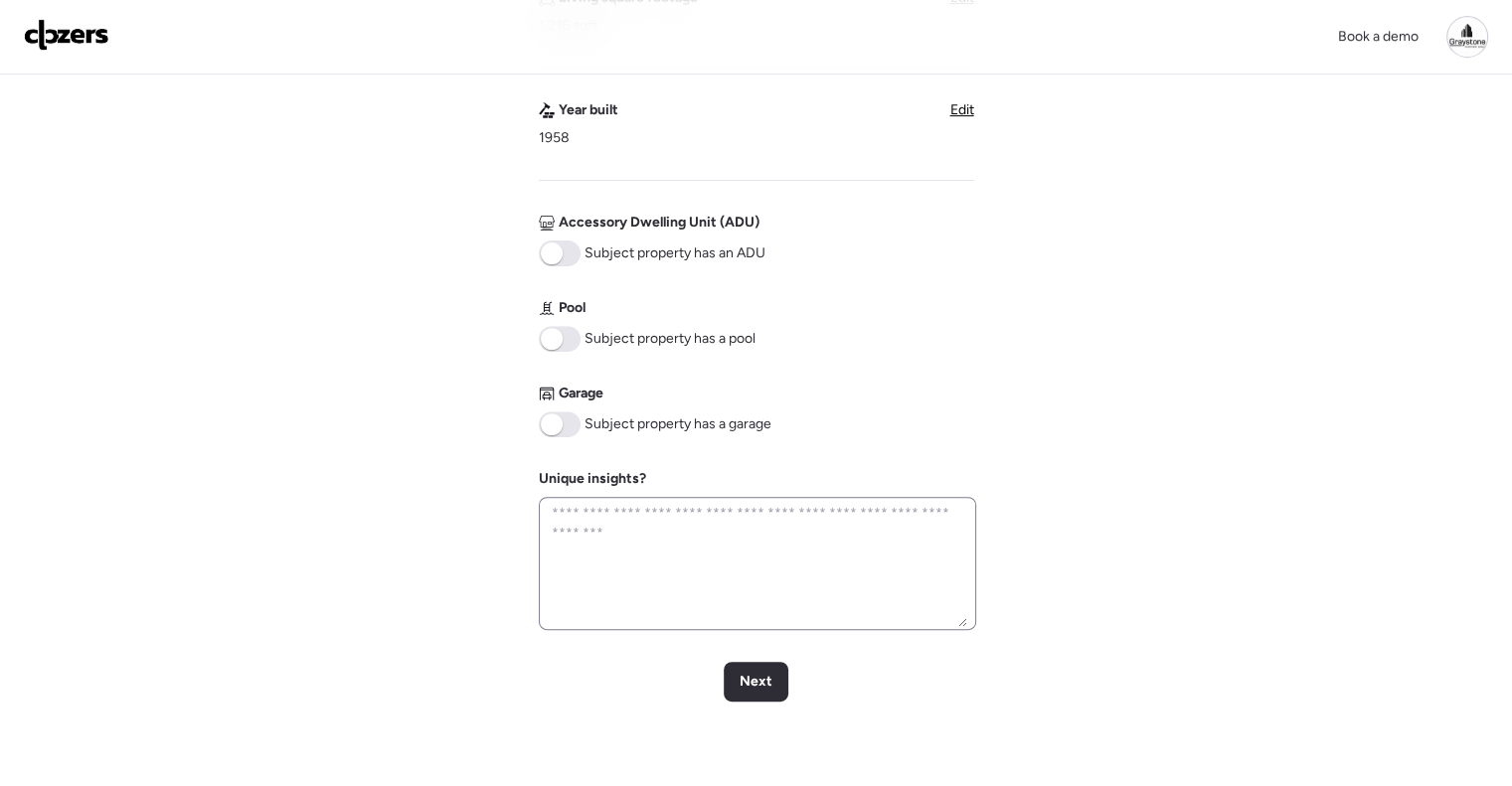 scroll, scrollTop: 696, scrollLeft: 0, axis: vertical 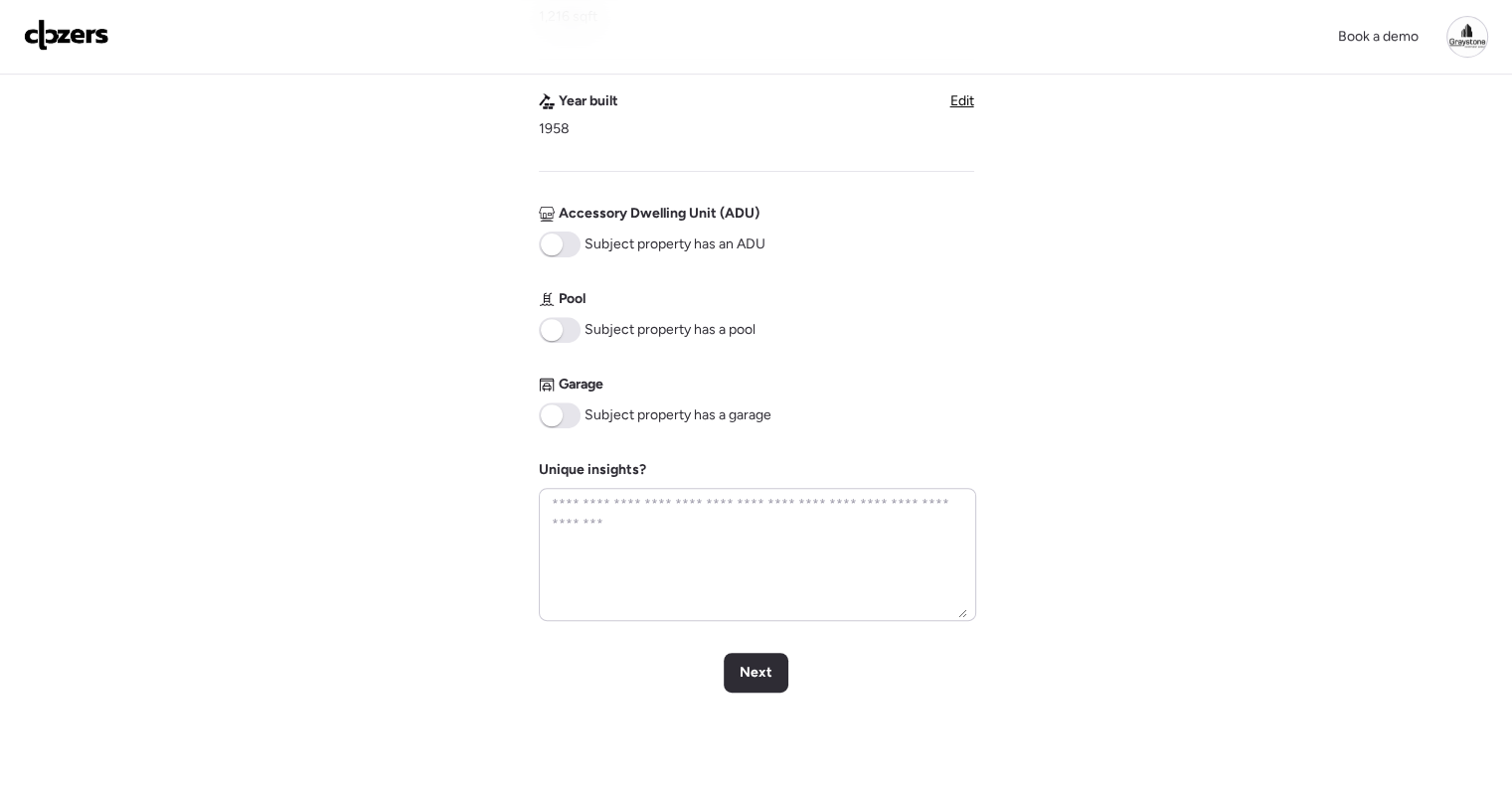 click on "Next" at bounding box center (756, 673) 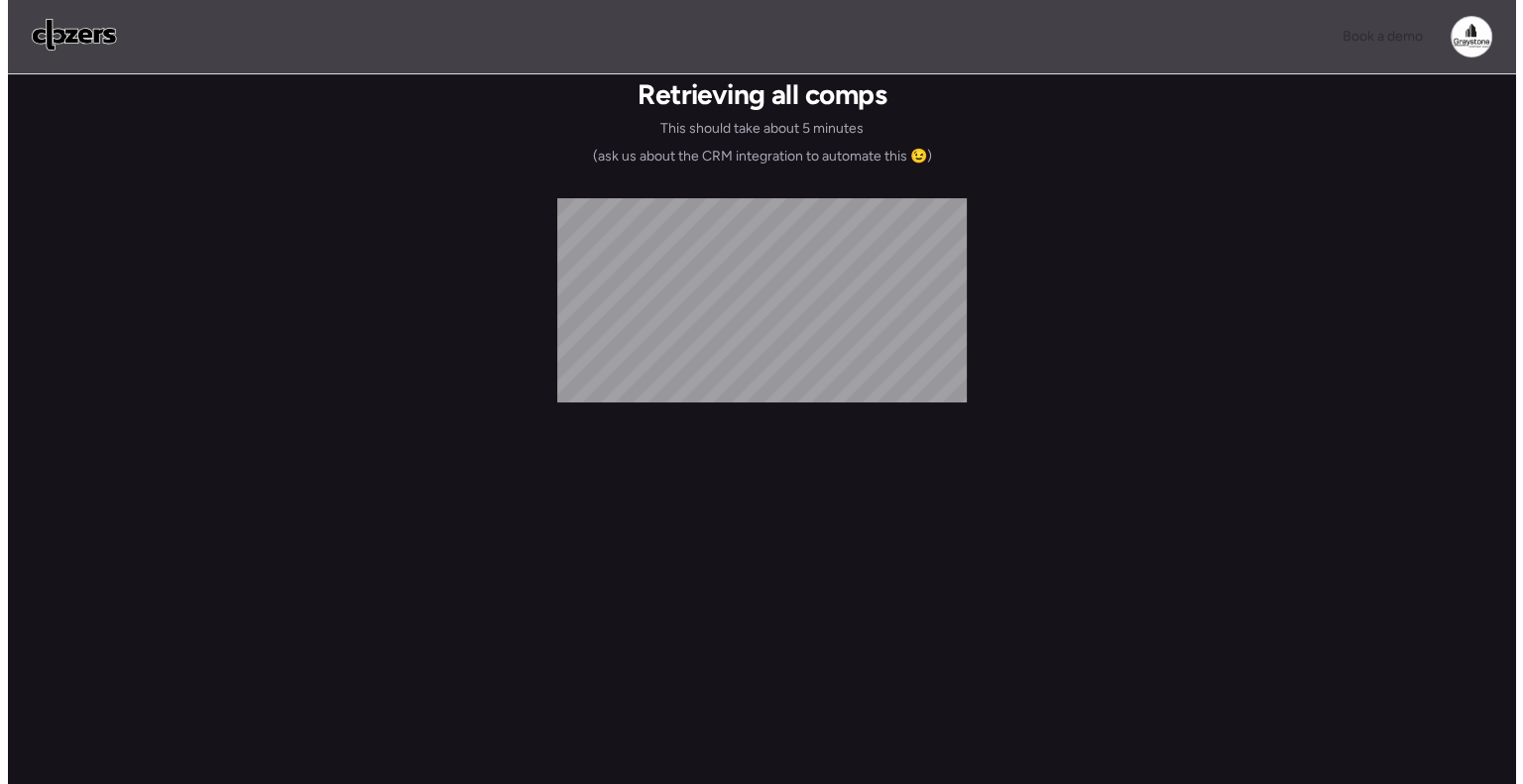 scroll, scrollTop: 0, scrollLeft: 0, axis: both 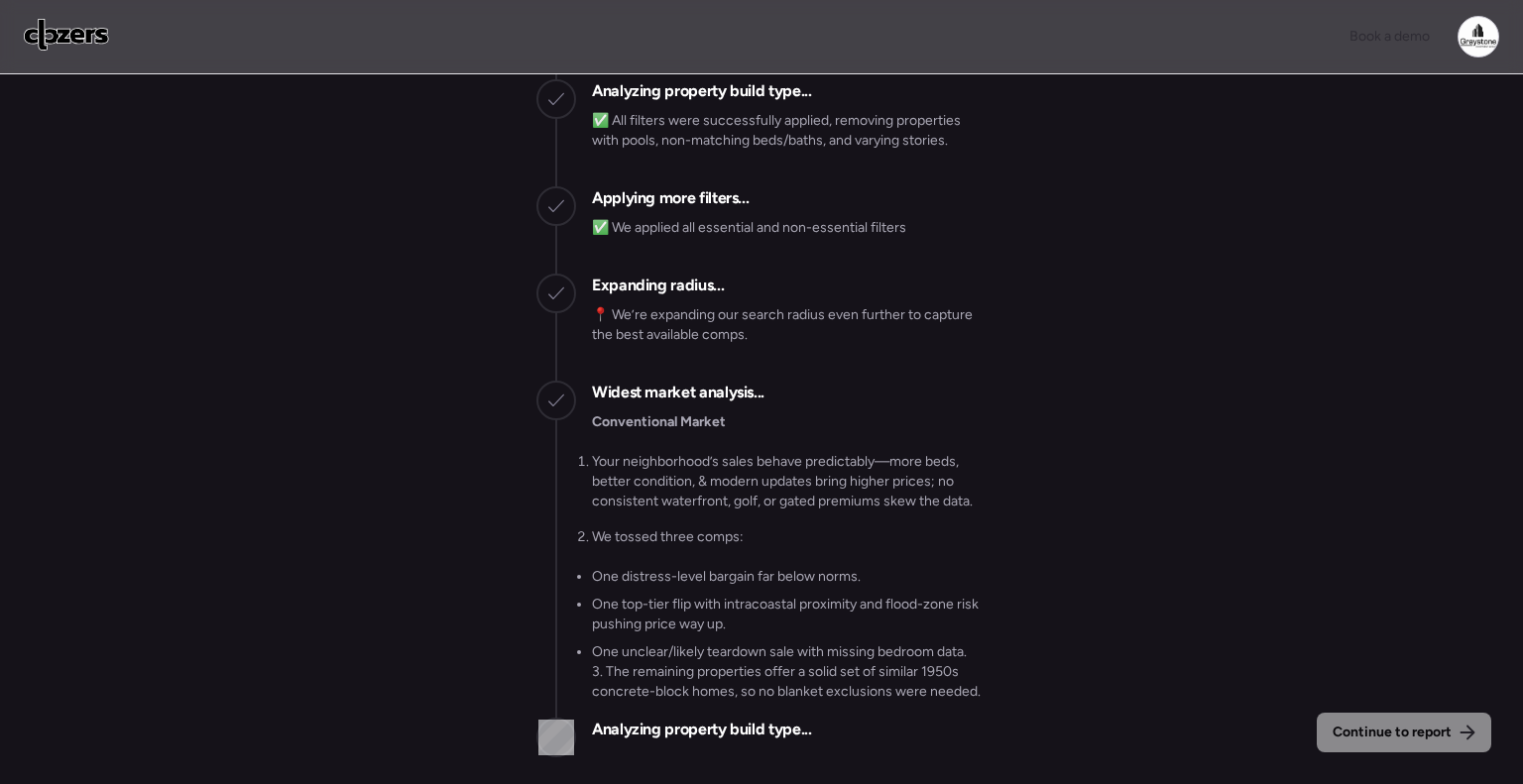 click on "📍 We’re expanding our search radius even further to capture the best available comps." at bounding box center (789, 325) 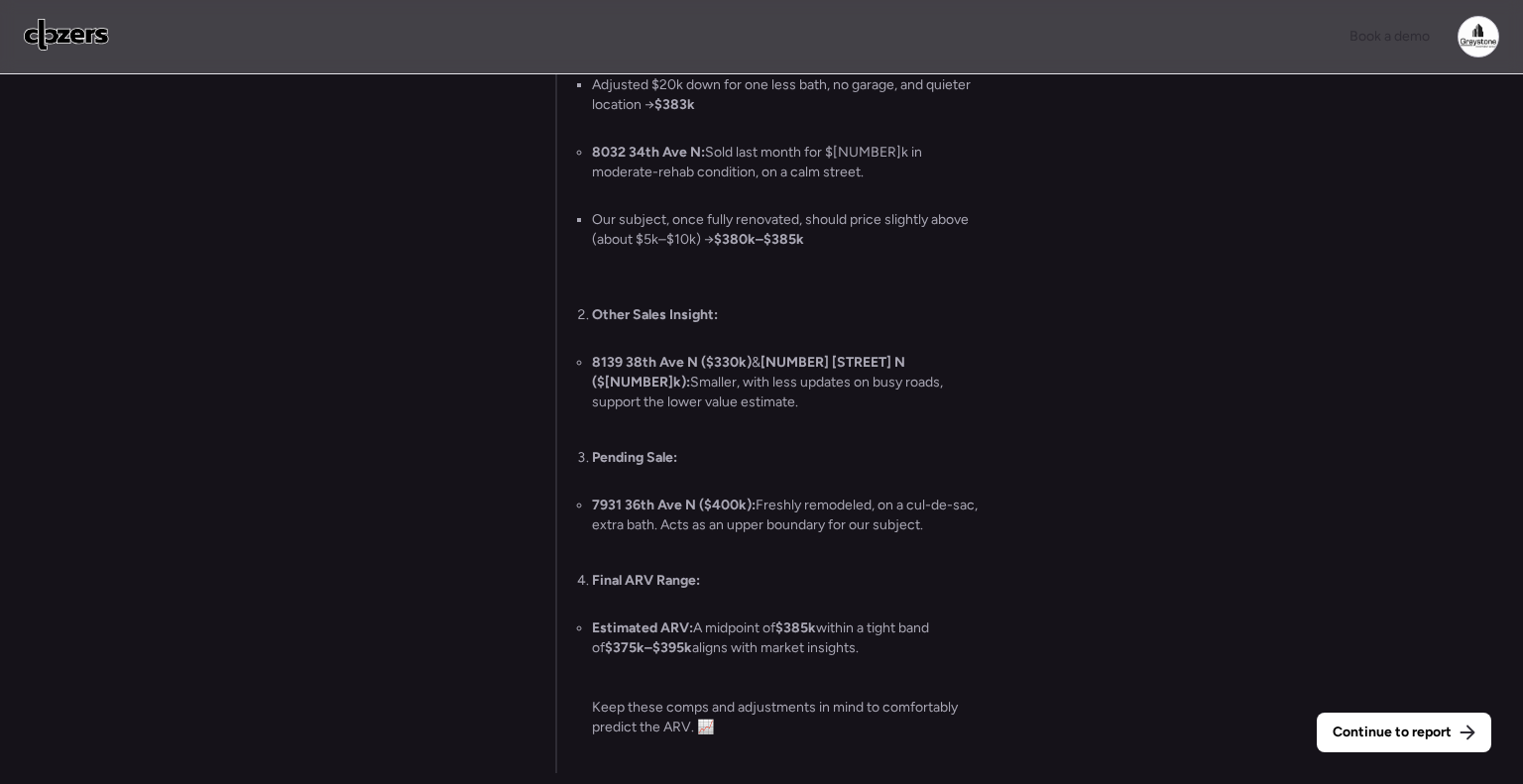 drag, startPoint x: 1396, startPoint y: 723, endPoint x: 1369, endPoint y: 721, distance: 27.073973 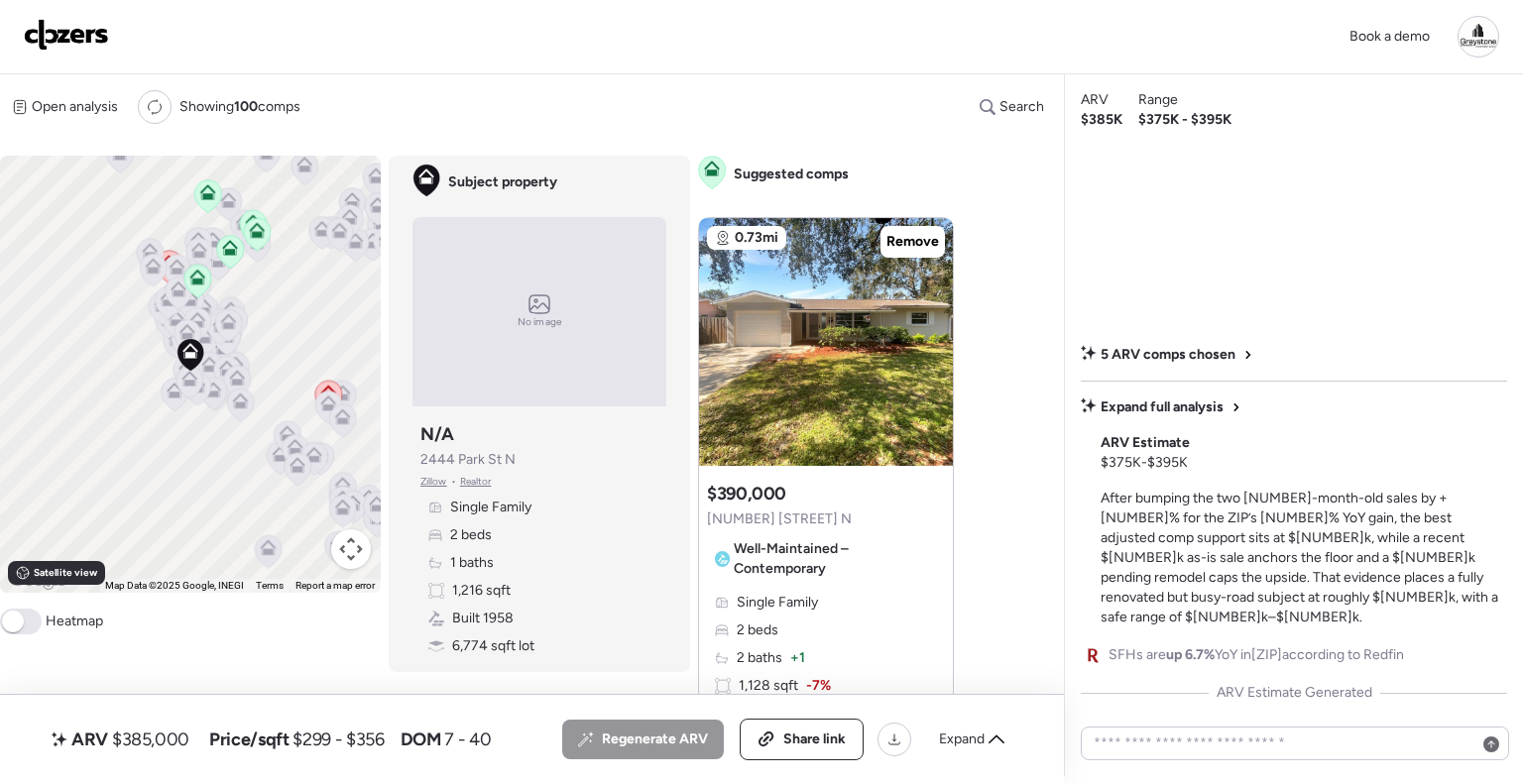click at bounding box center (66, 35) 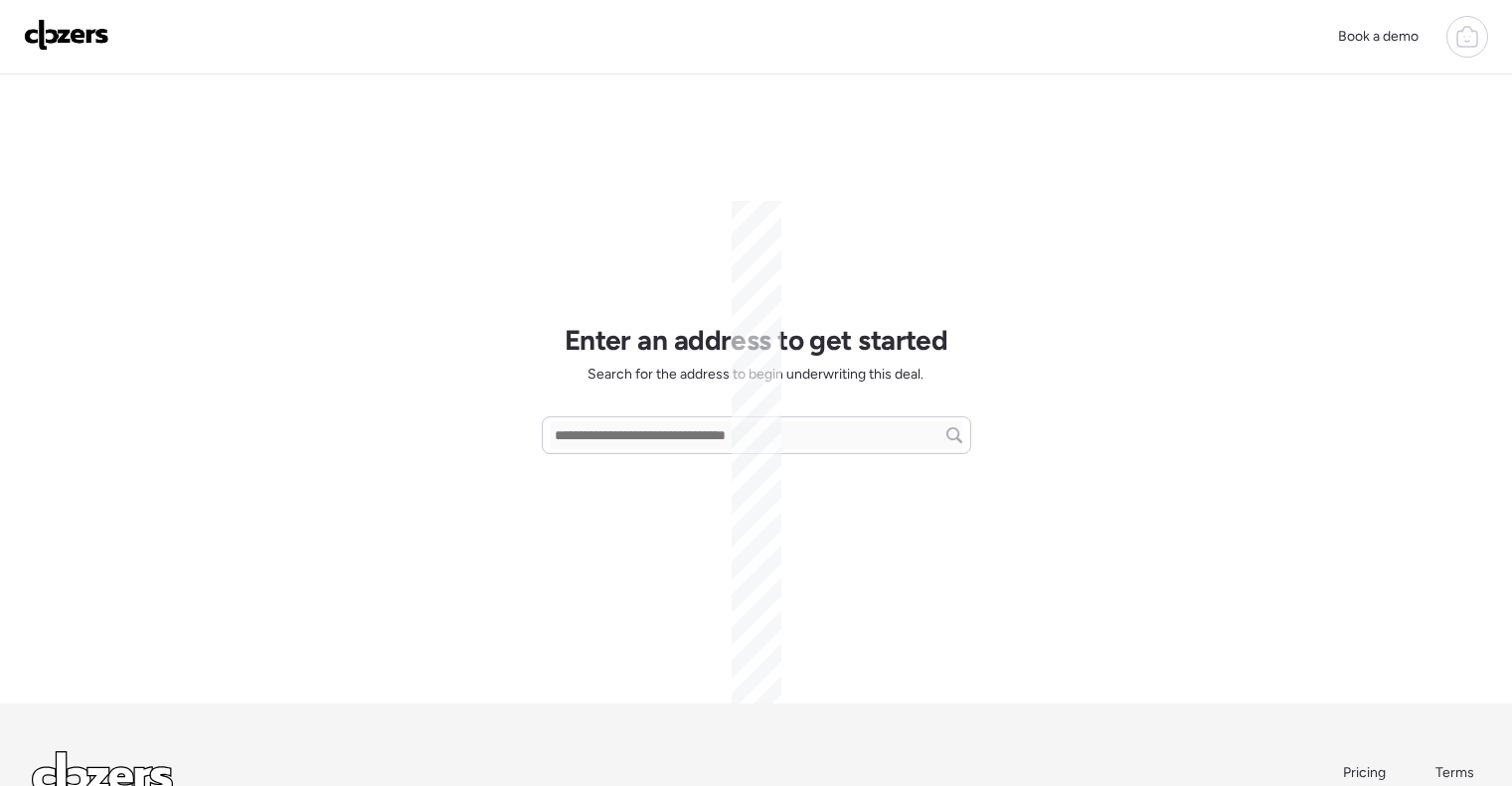 scroll, scrollTop: 0, scrollLeft: 0, axis: both 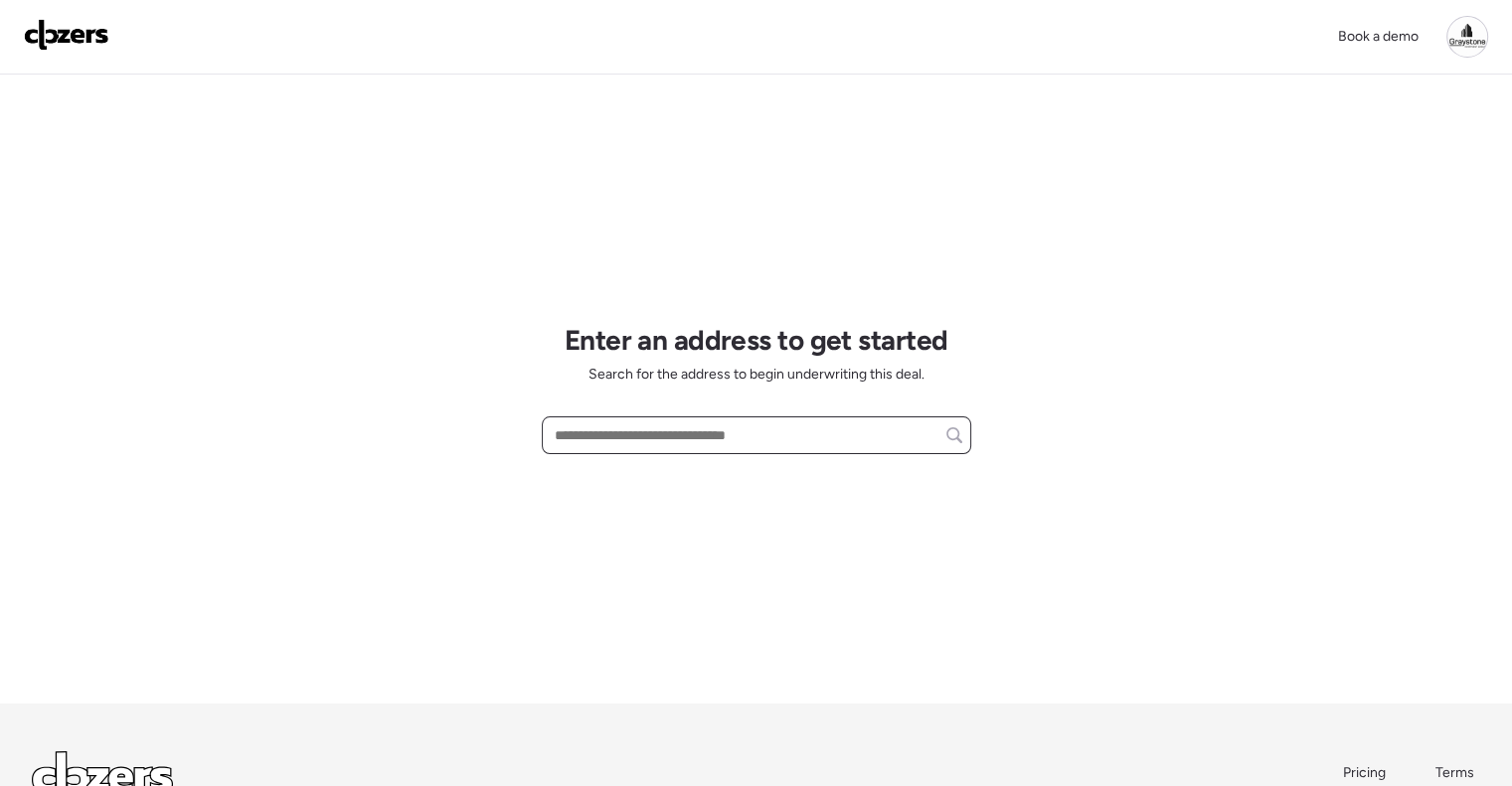 click at bounding box center (756, 435) 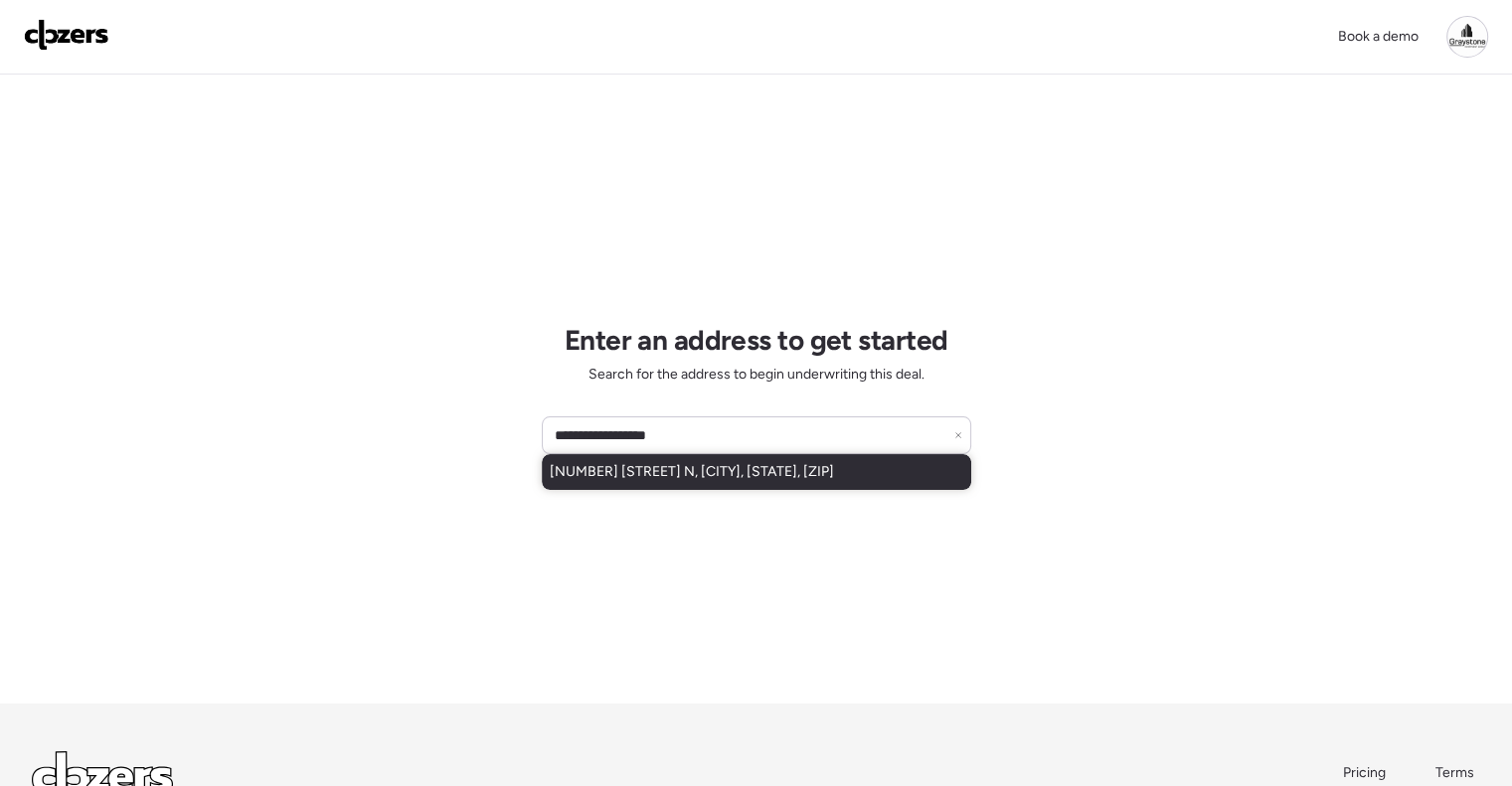 click on "[NUMBER] [STREET] N, [CITY], [STATE], [ZIP]" at bounding box center (692, 472) 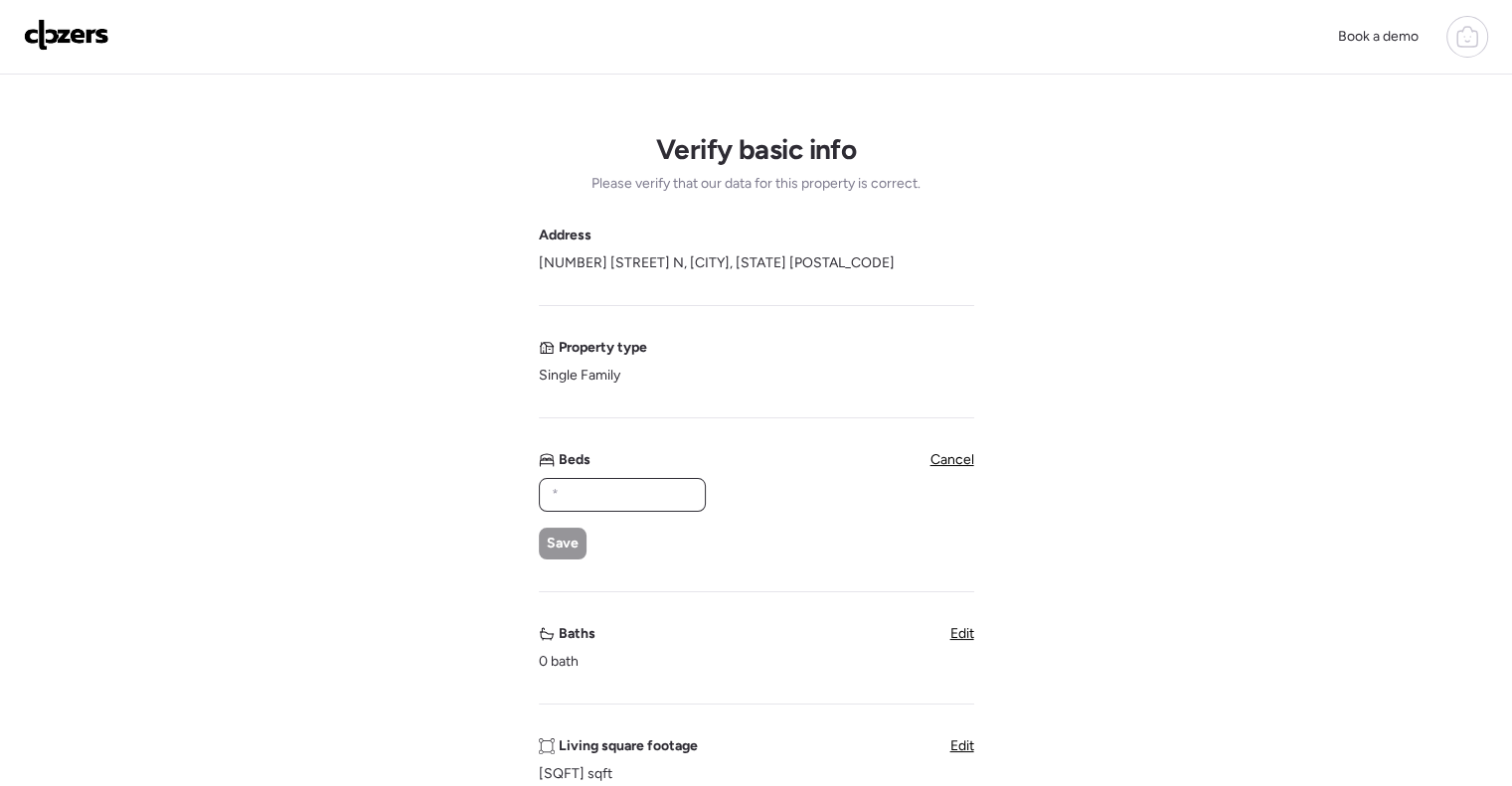 click at bounding box center [622, 495] 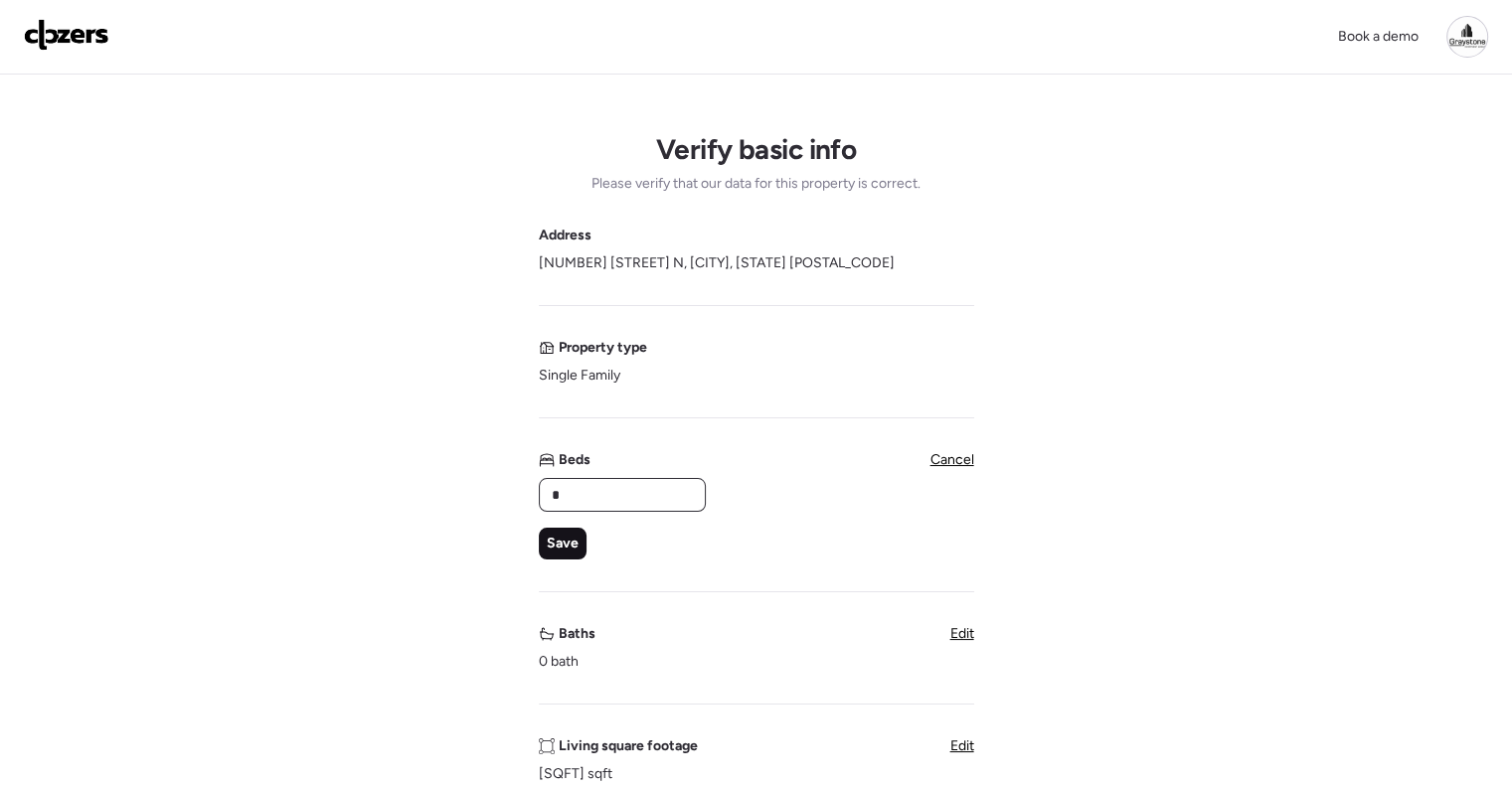type on "*" 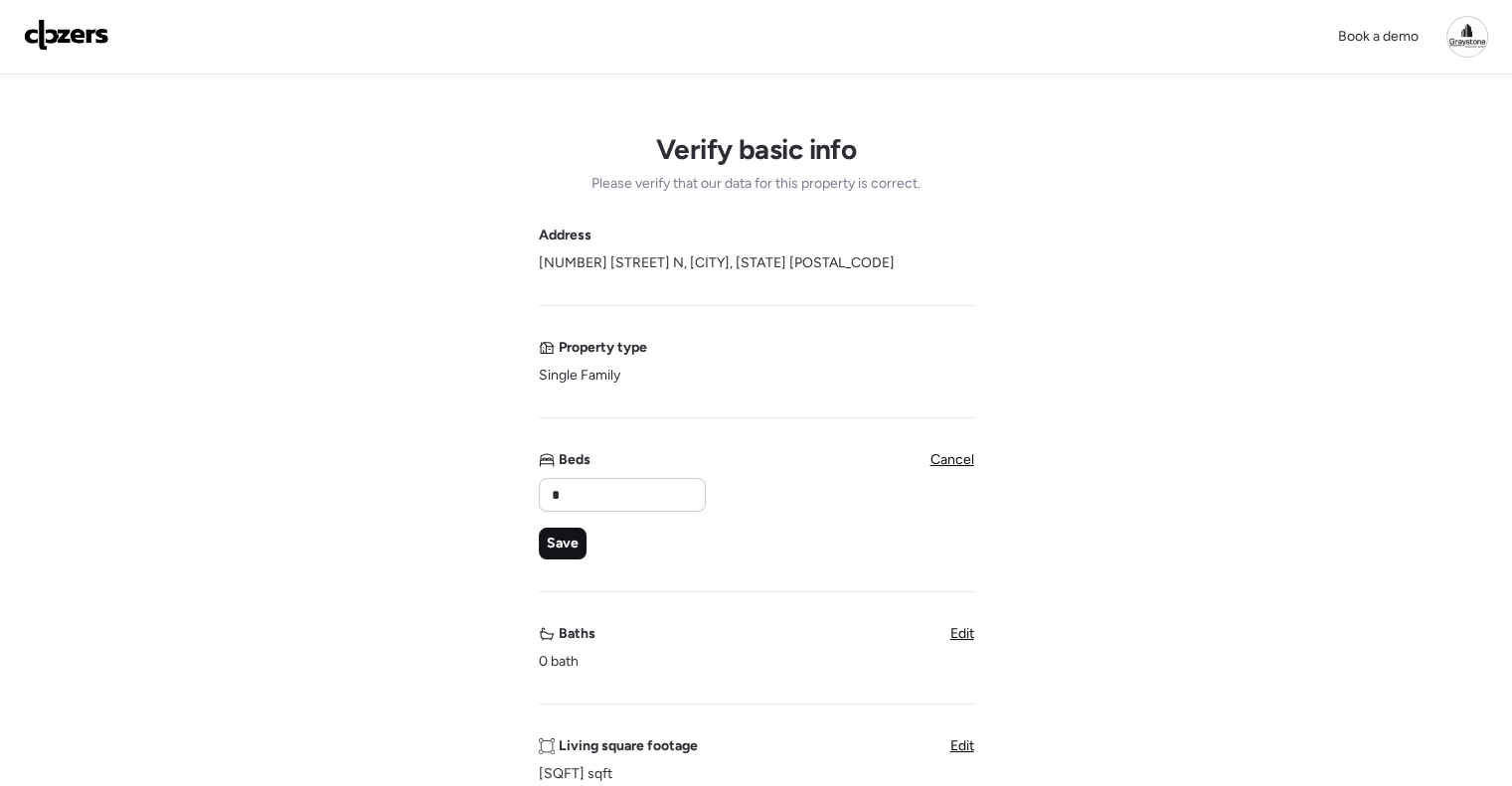 click on "Save" at bounding box center (563, 544) 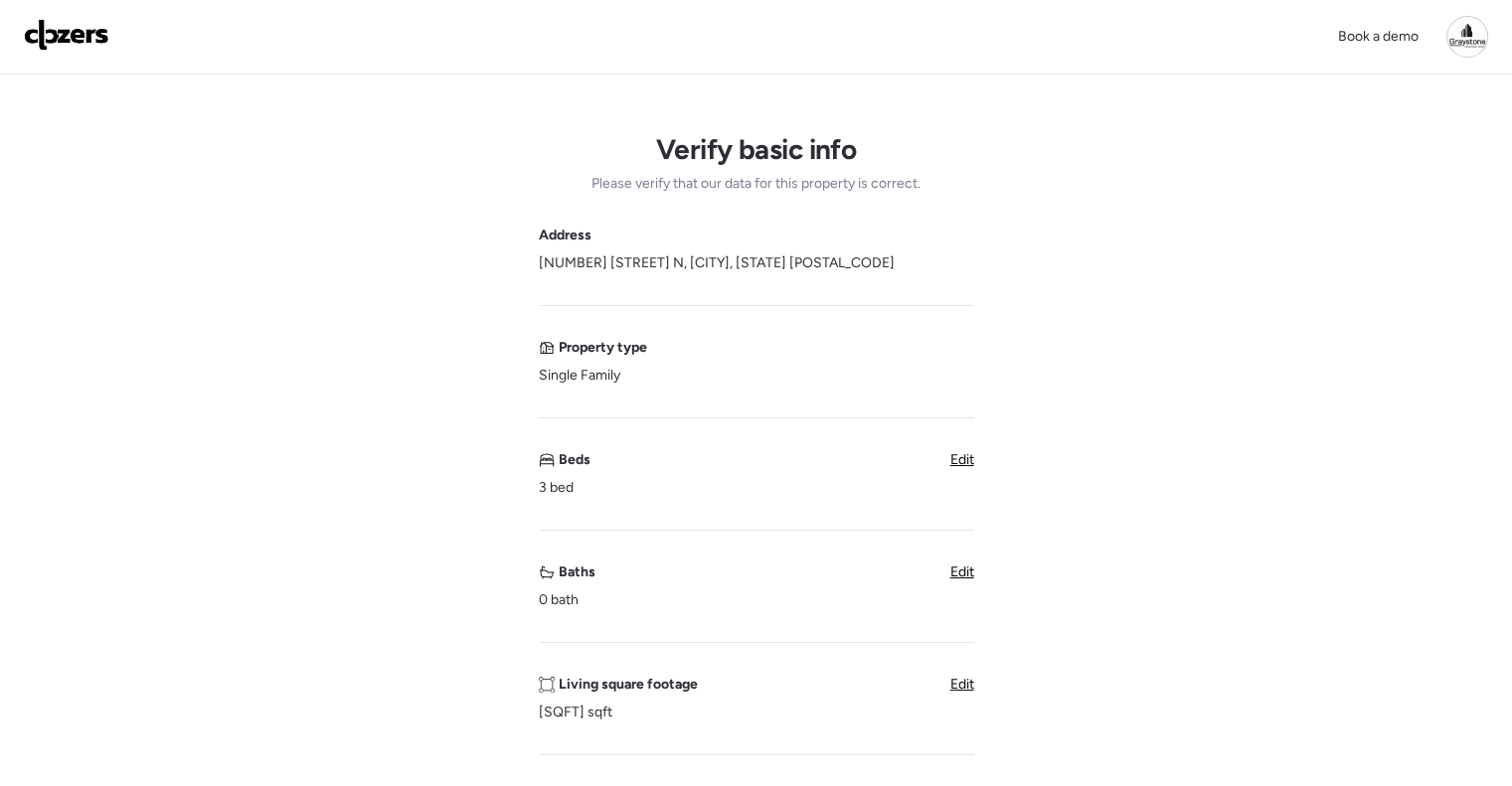 click on "Edit" at bounding box center [962, 571] 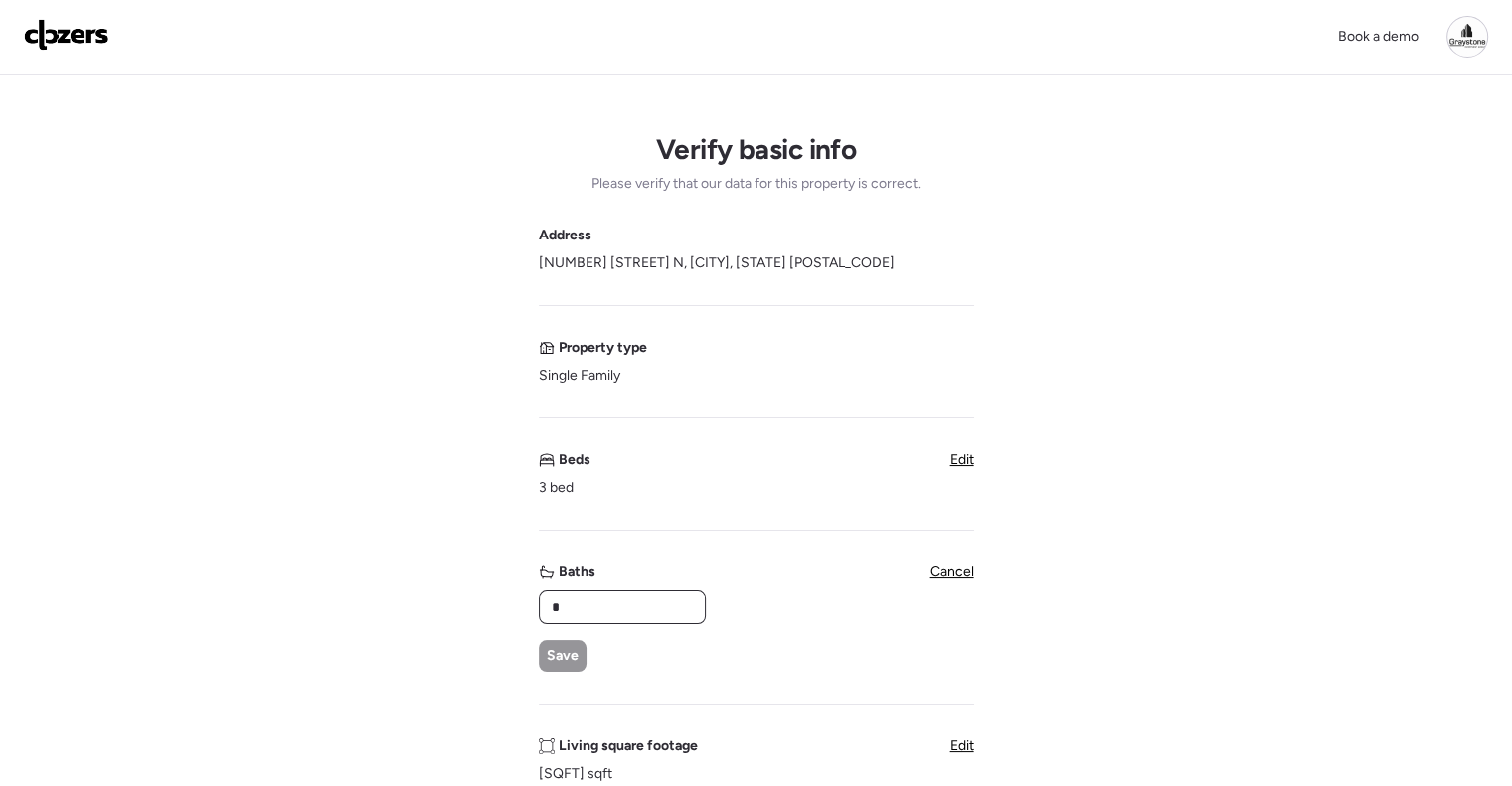drag, startPoint x: 573, startPoint y: 607, endPoint x: 524, endPoint y: 607, distance: 49 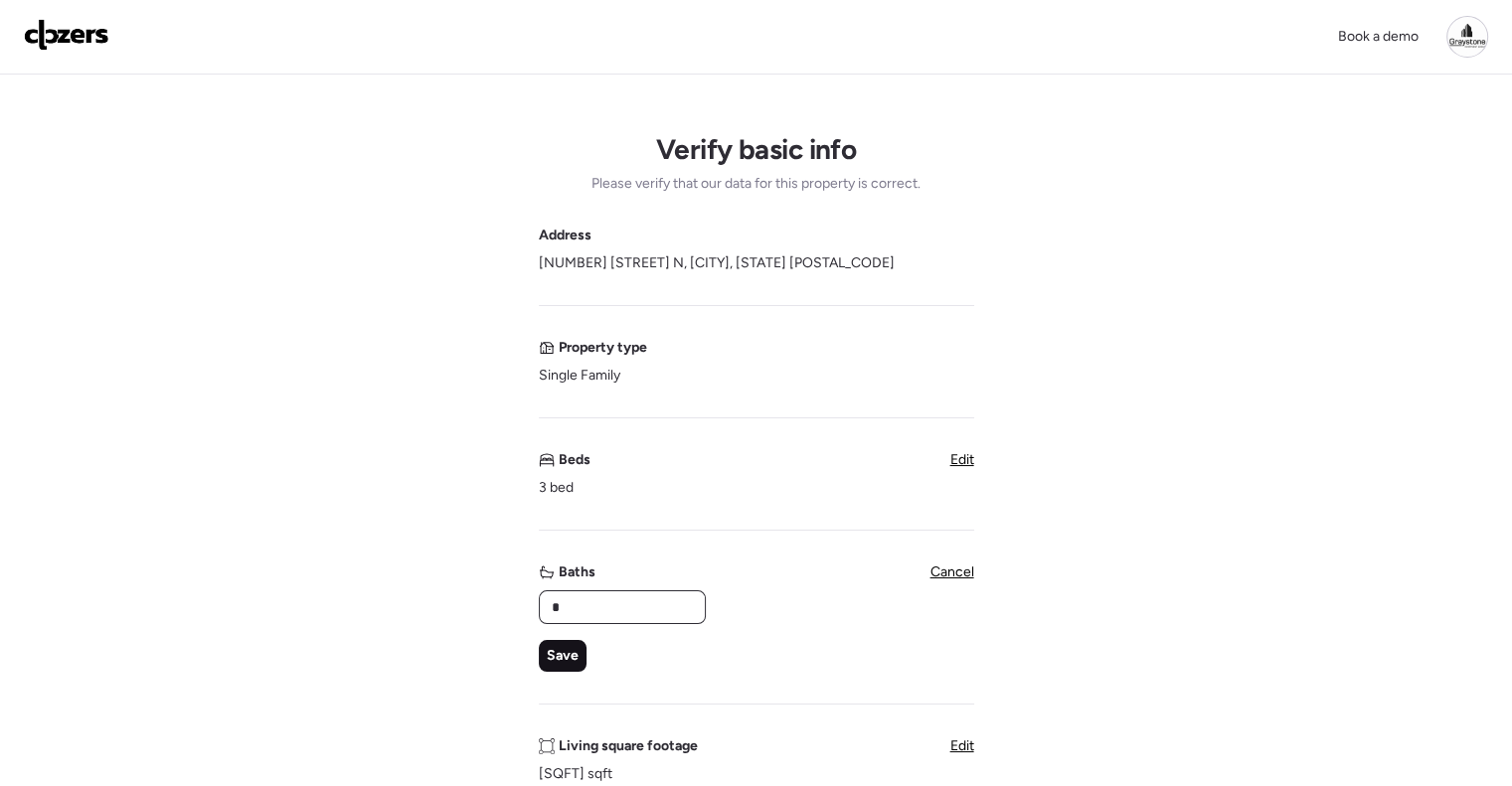 type on "*" 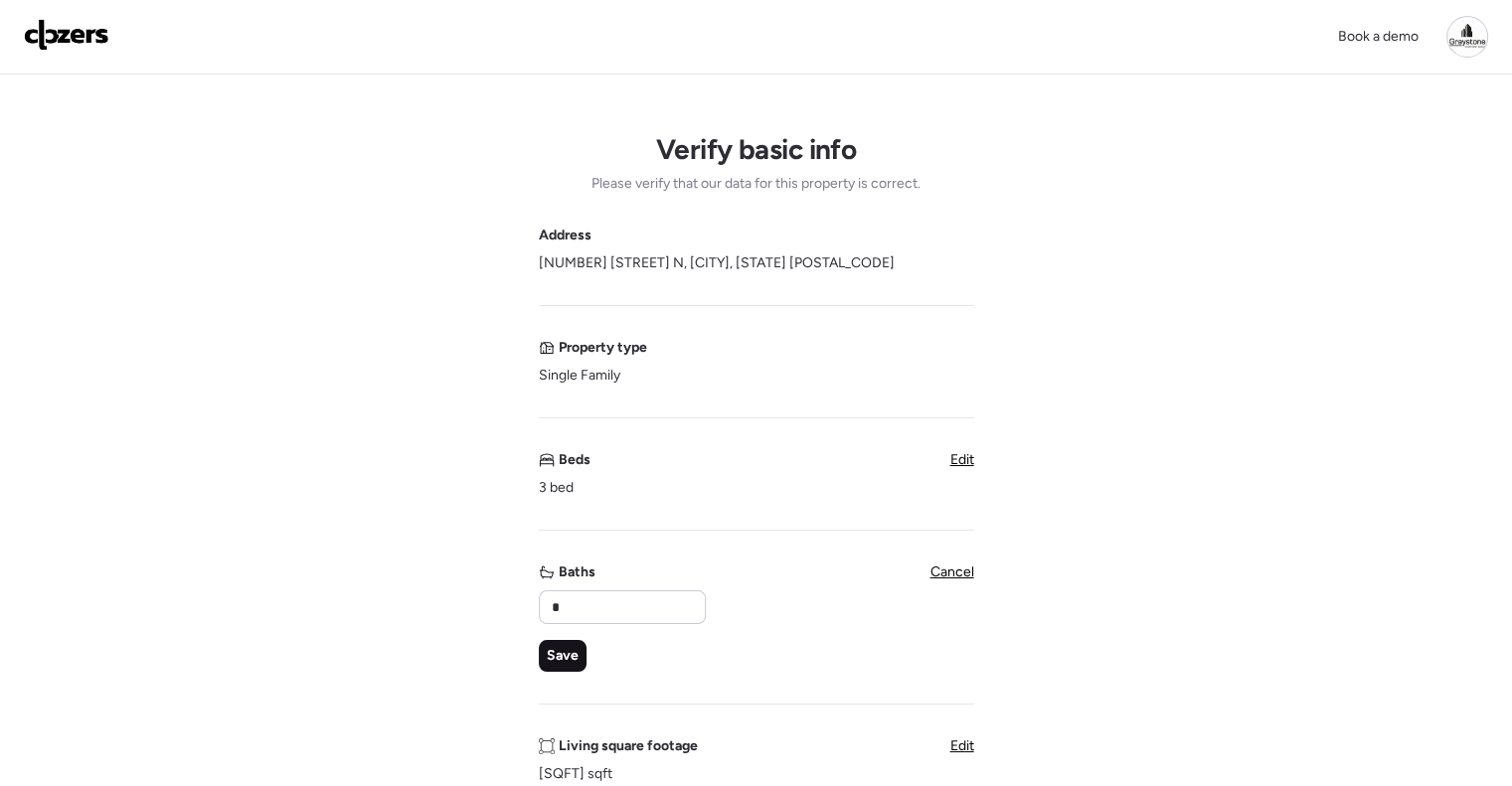 click on "Save" at bounding box center (563, 656) 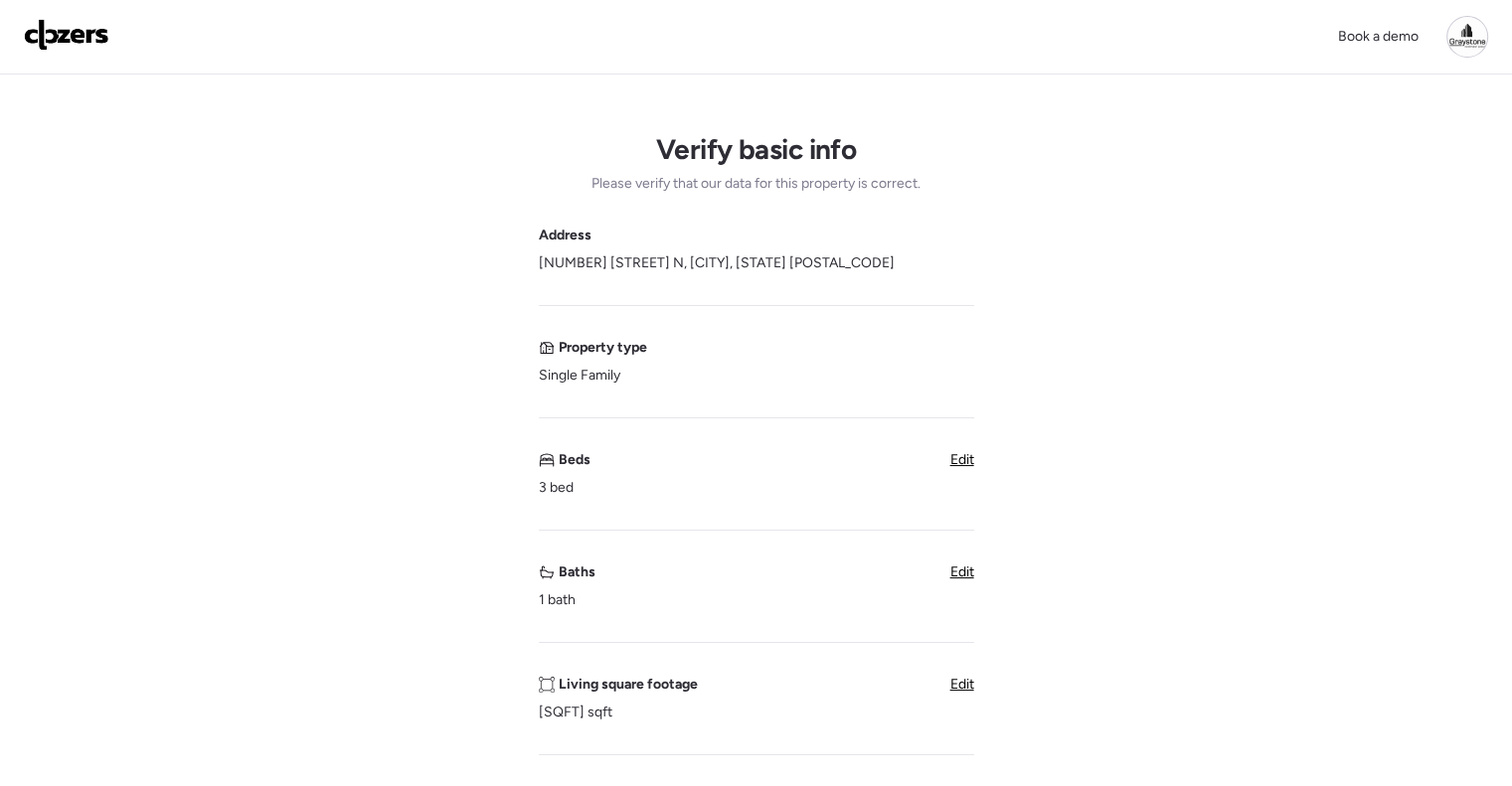drag, startPoint x: 964, startPoint y: 688, endPoint x: 723, endPoint y: 691, distance: 241.01867 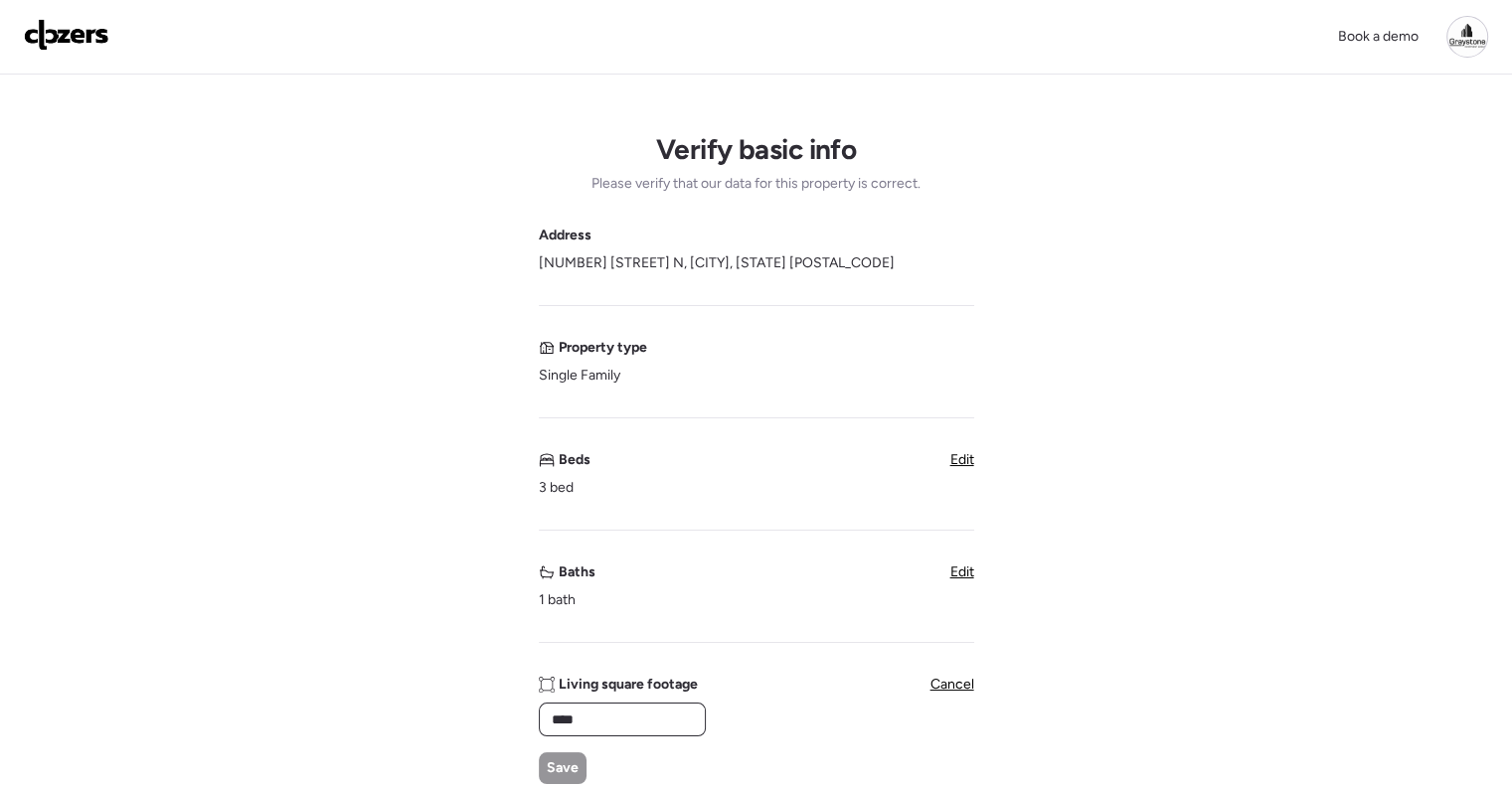 drag, startPoint x: 623, startPoint y: 714, endPoint x: 470, endPoint y: 710, distance: 153.05228 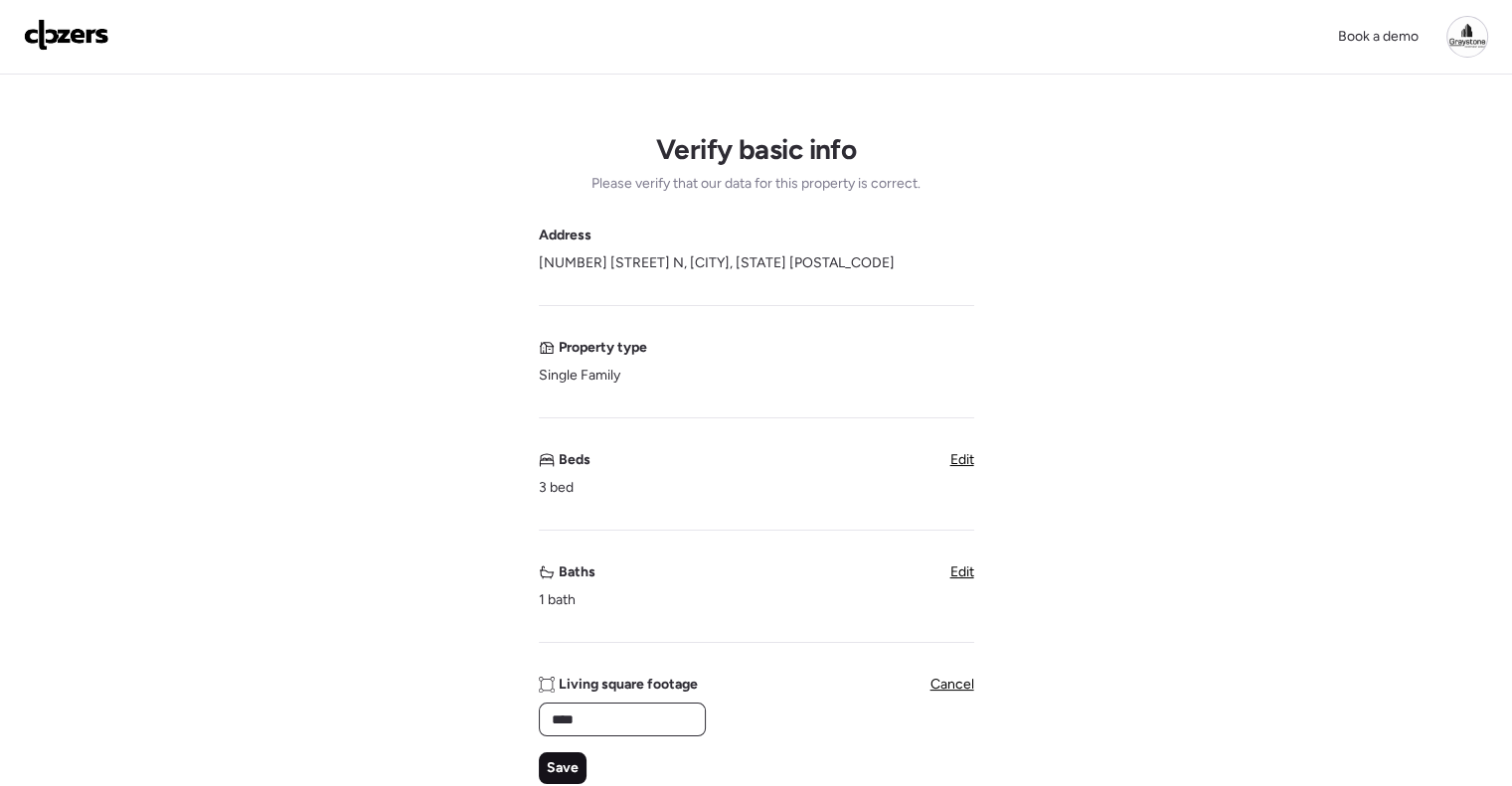 type on "****" 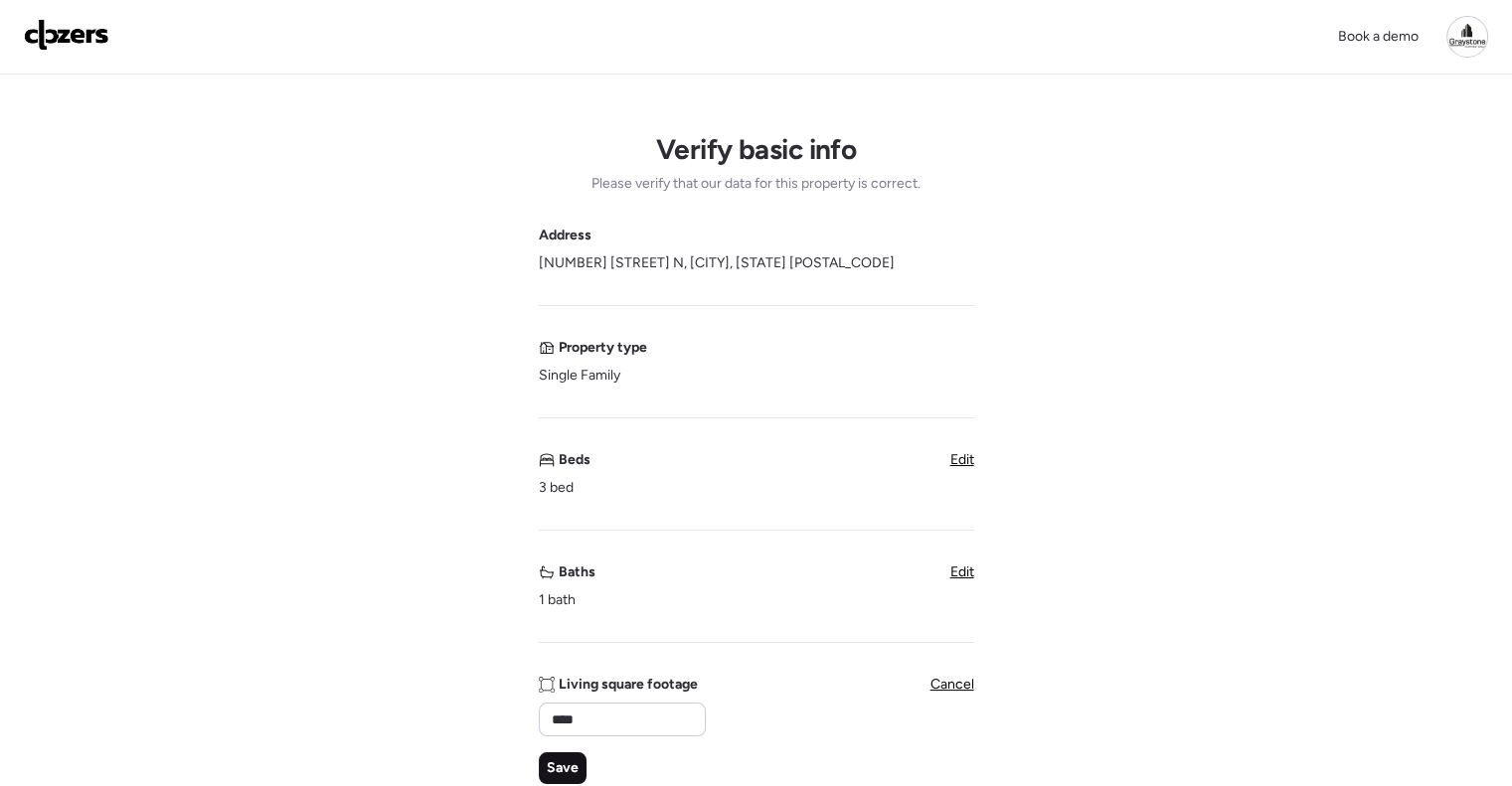 click on "Save" at bounding box center [563, 768] 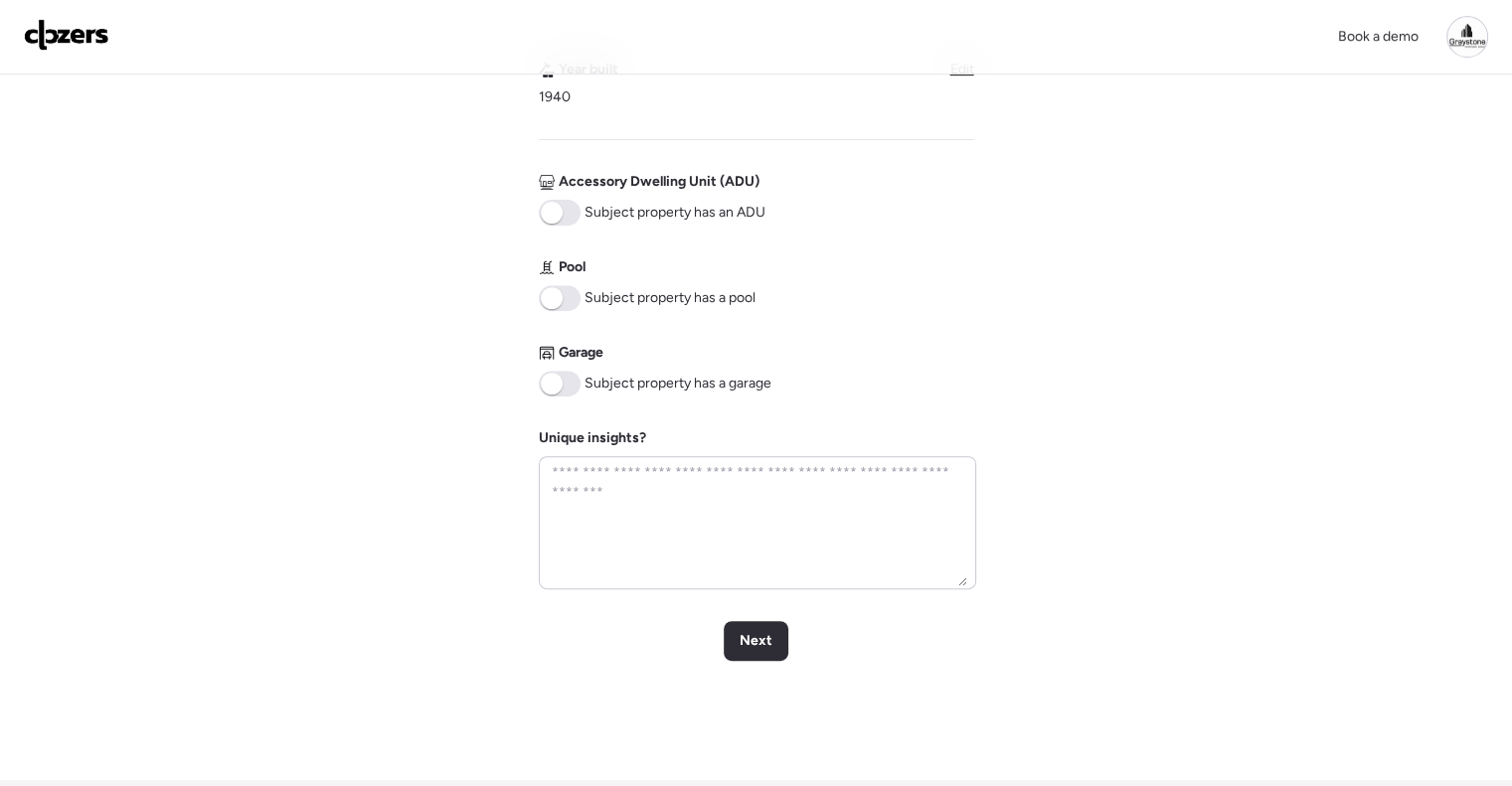 scroll, scrollTop: 795, scrollLeft: 0, axis: vertical 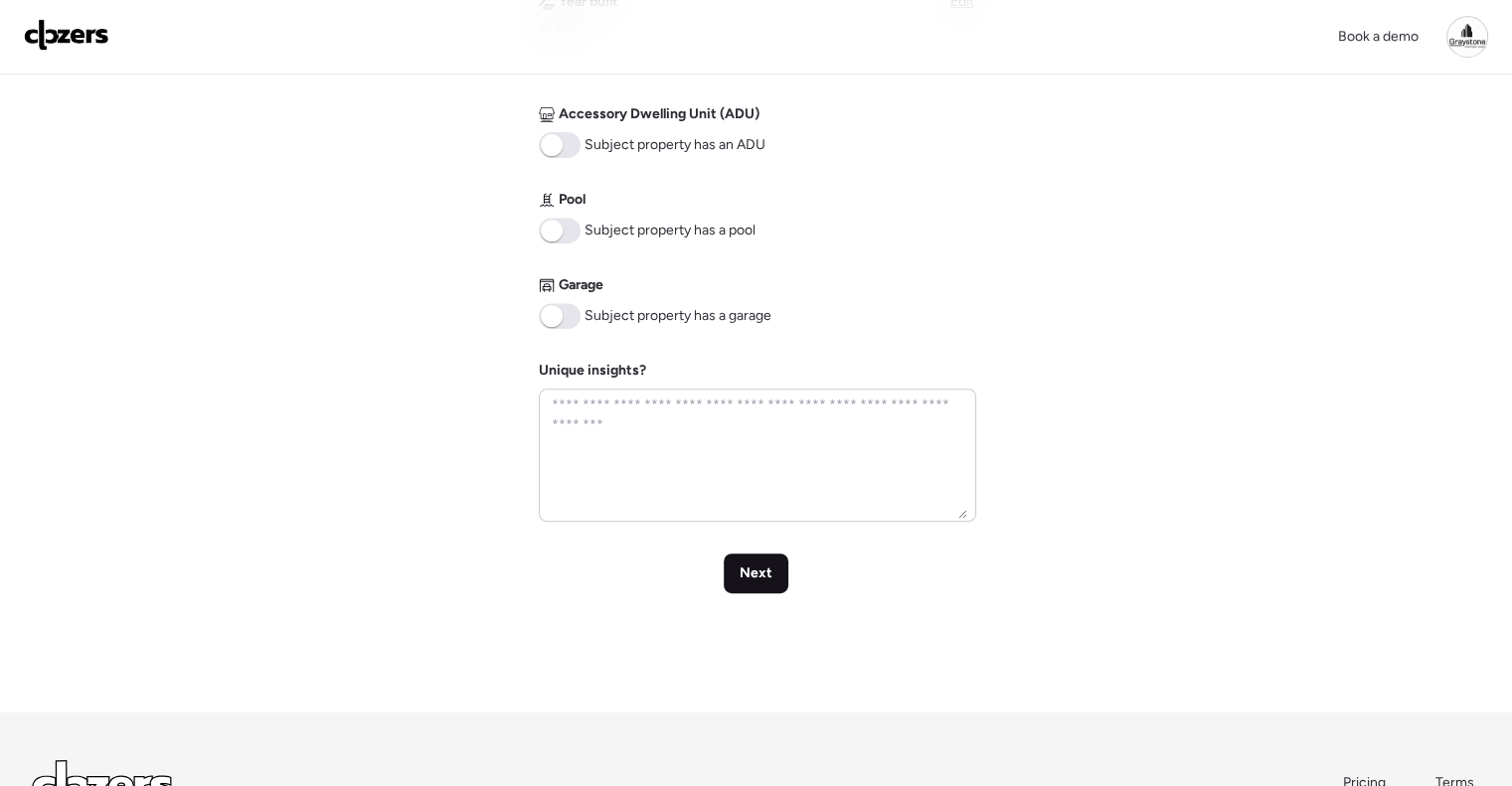 click on "Next" at bounding box center [756, 573] 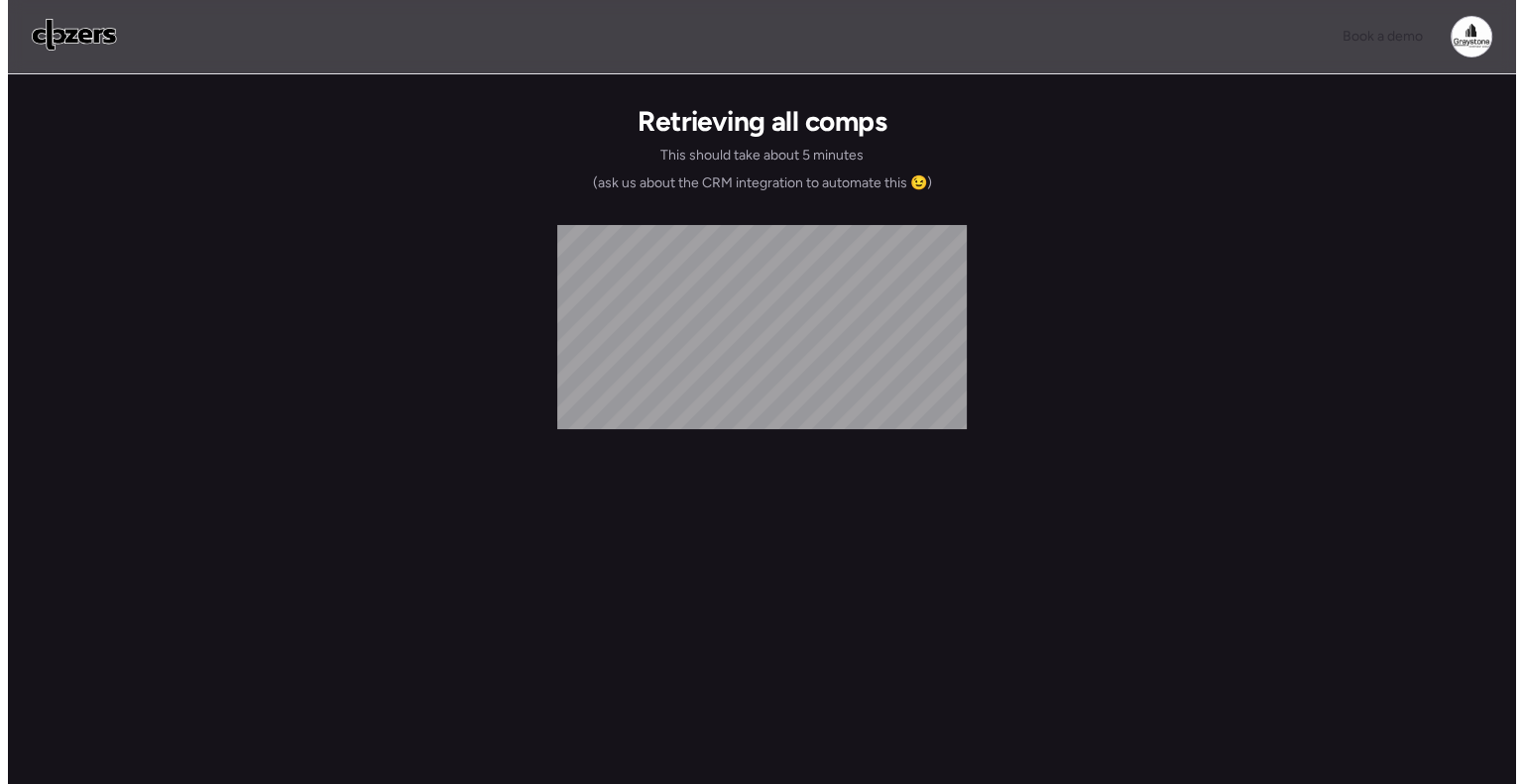 scroll, scrollTop: 0, scrollLeft: 0, axis: both 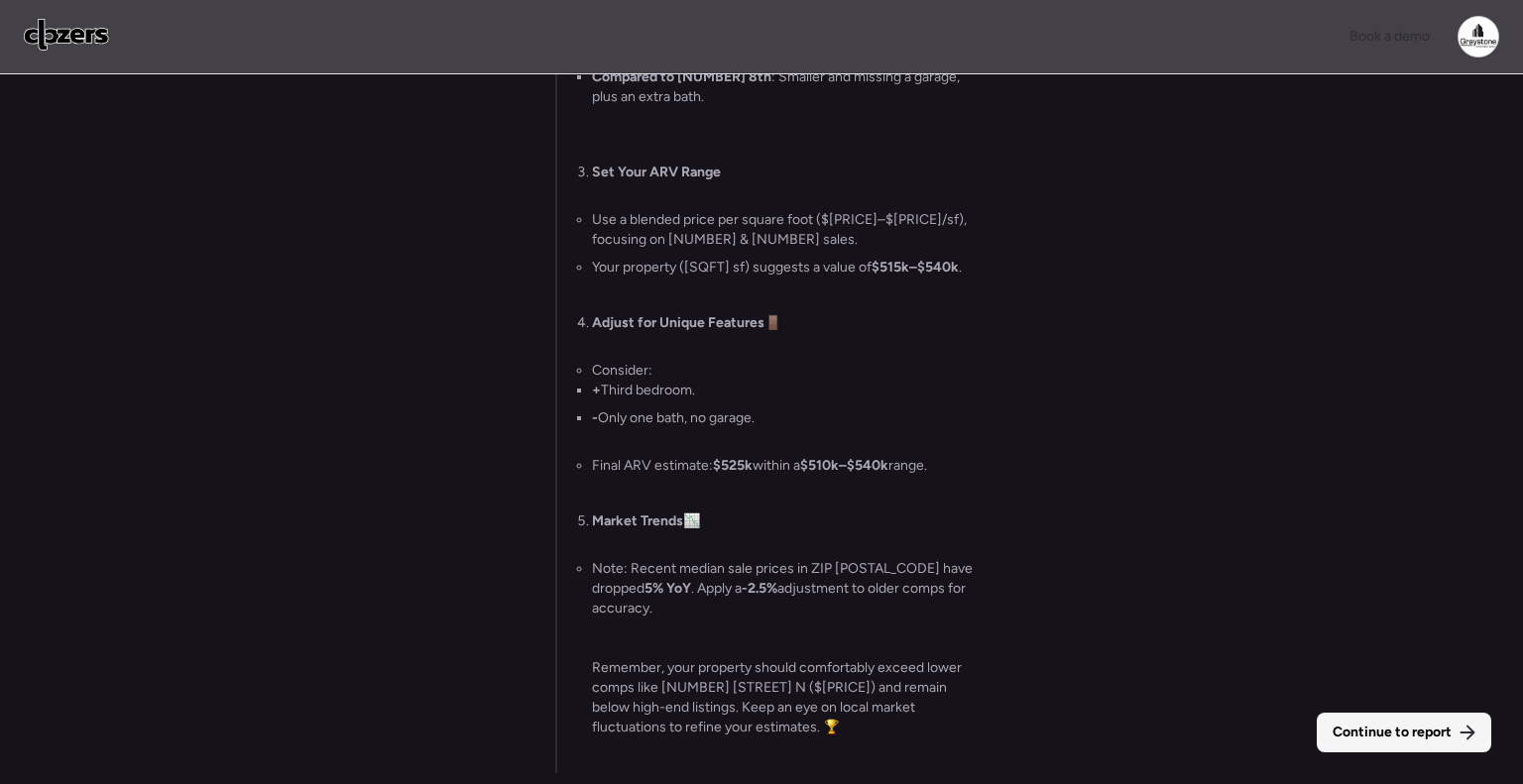 click on "Continue to report" at bounding box center (1392, 732) 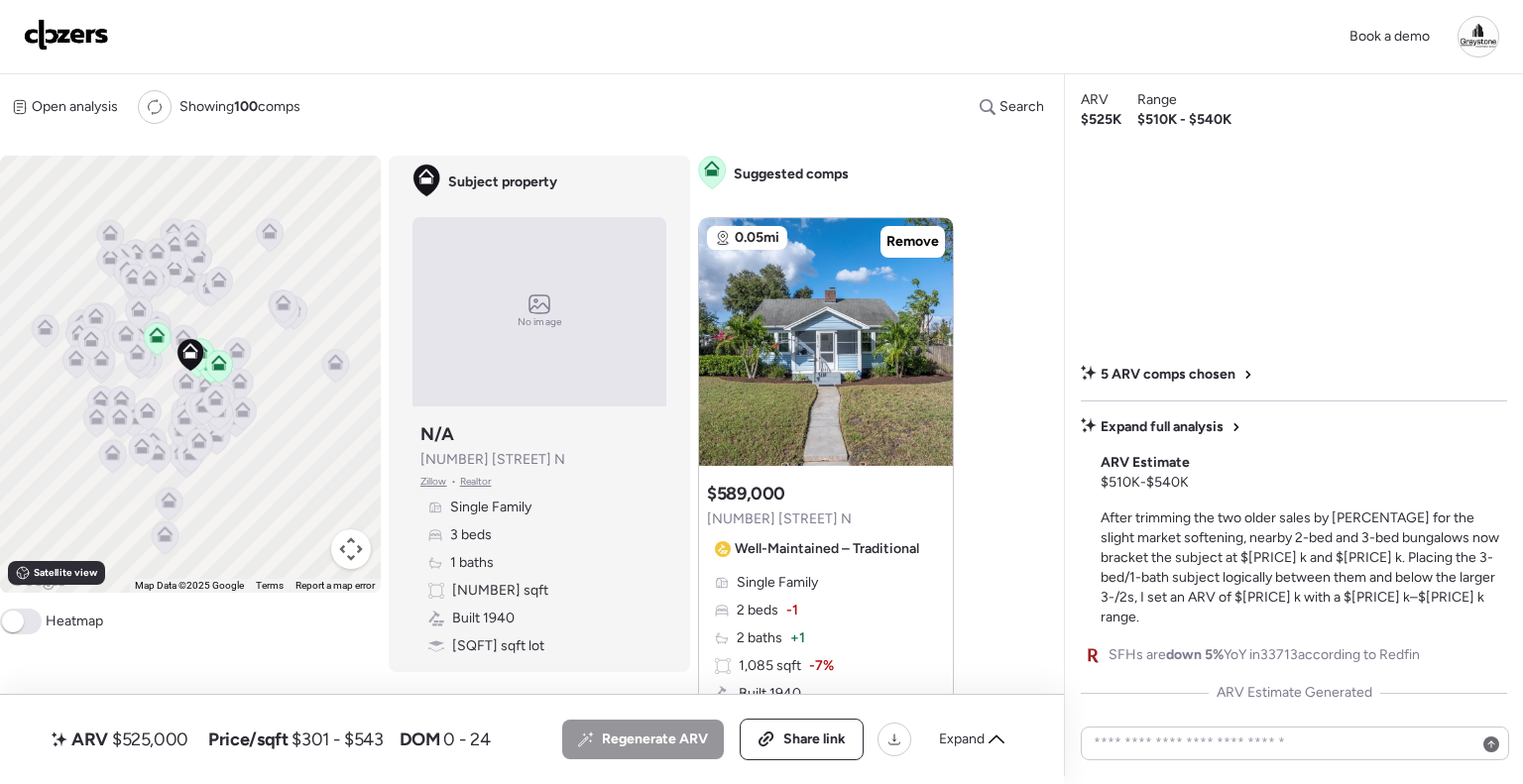 click at bounding box center [66, 35] 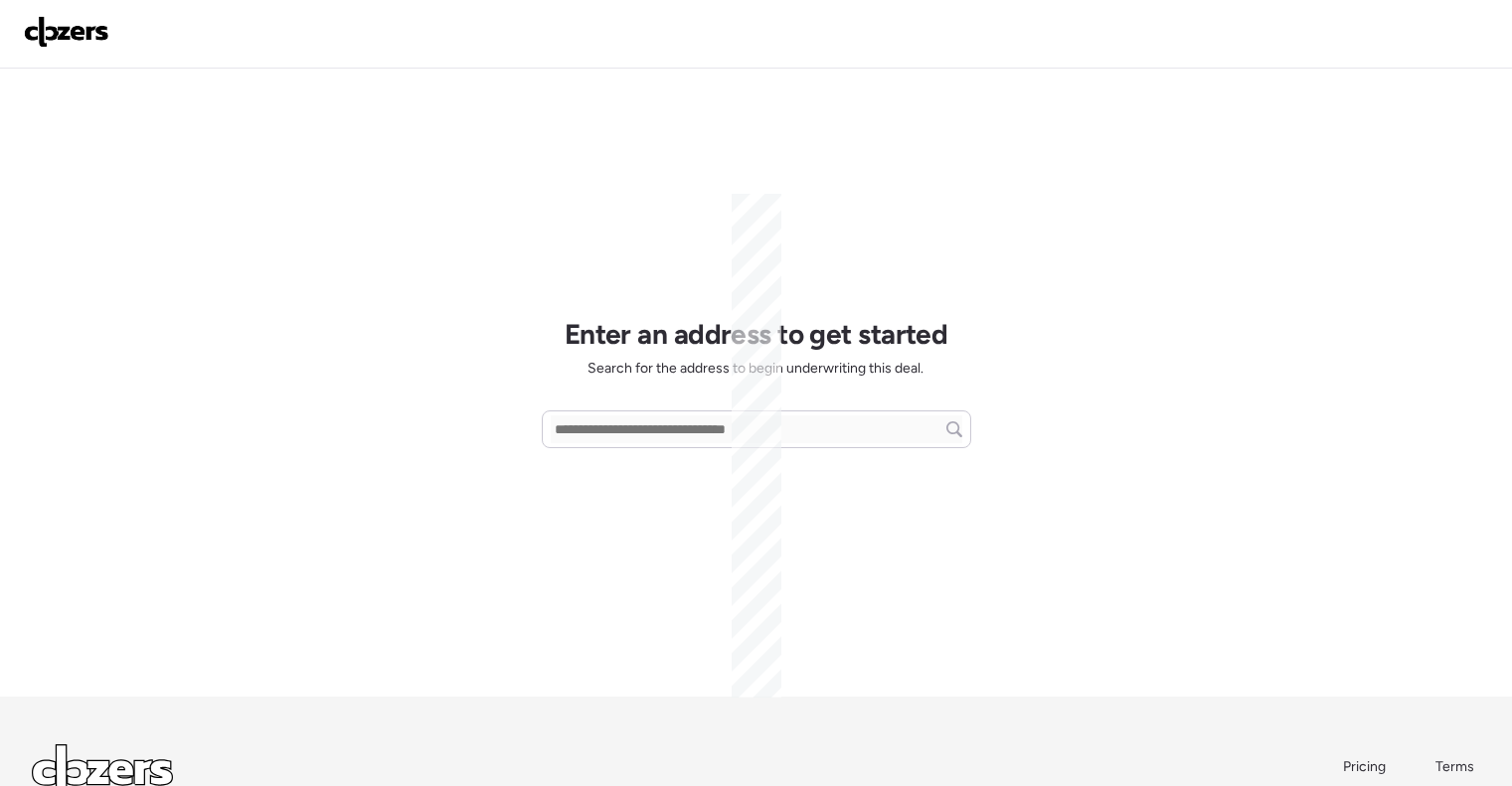 scroll, scrollTop: 0, scrollLeft: 0, axis: both 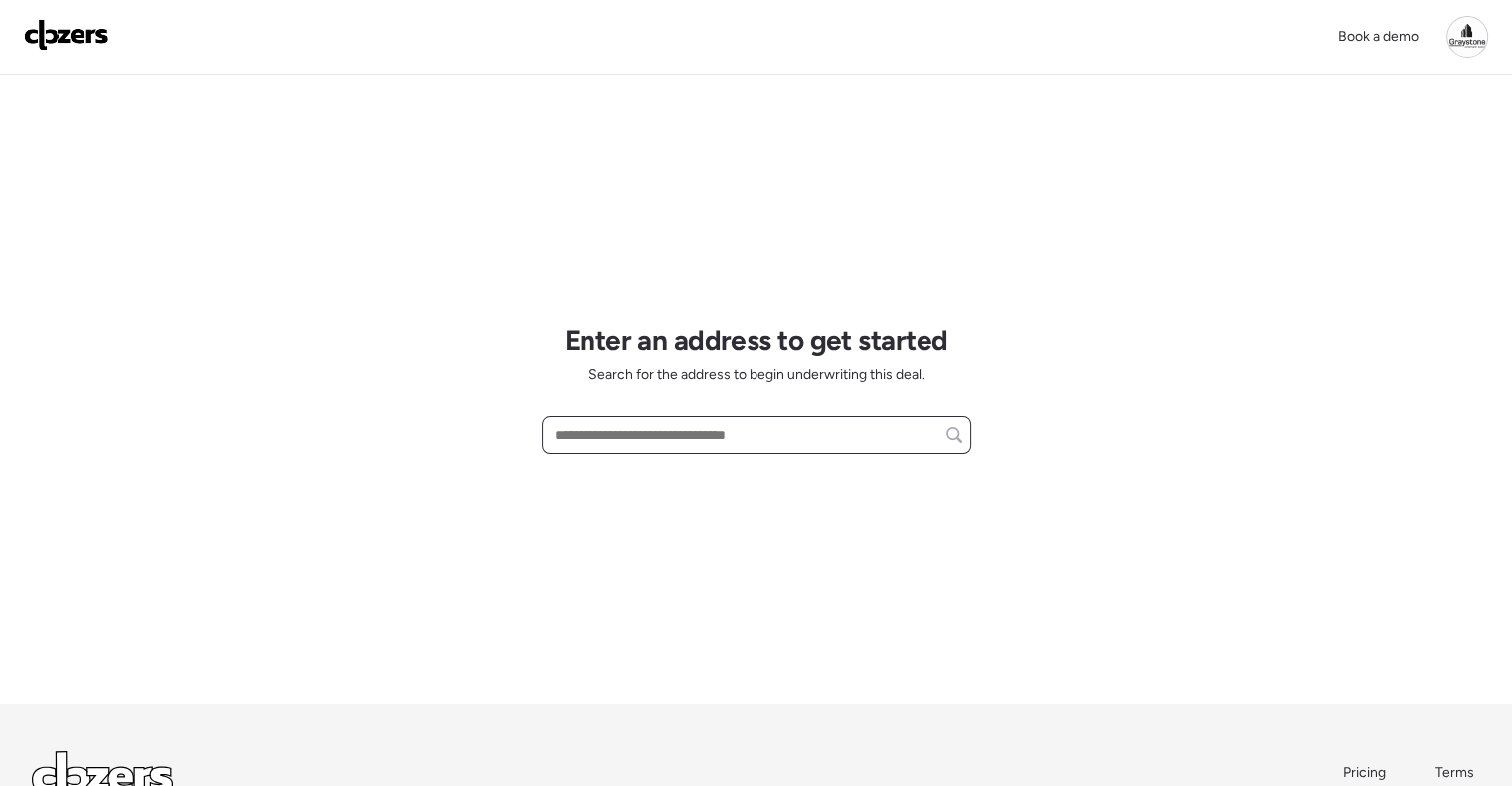 click at bounding box center (756, 435) 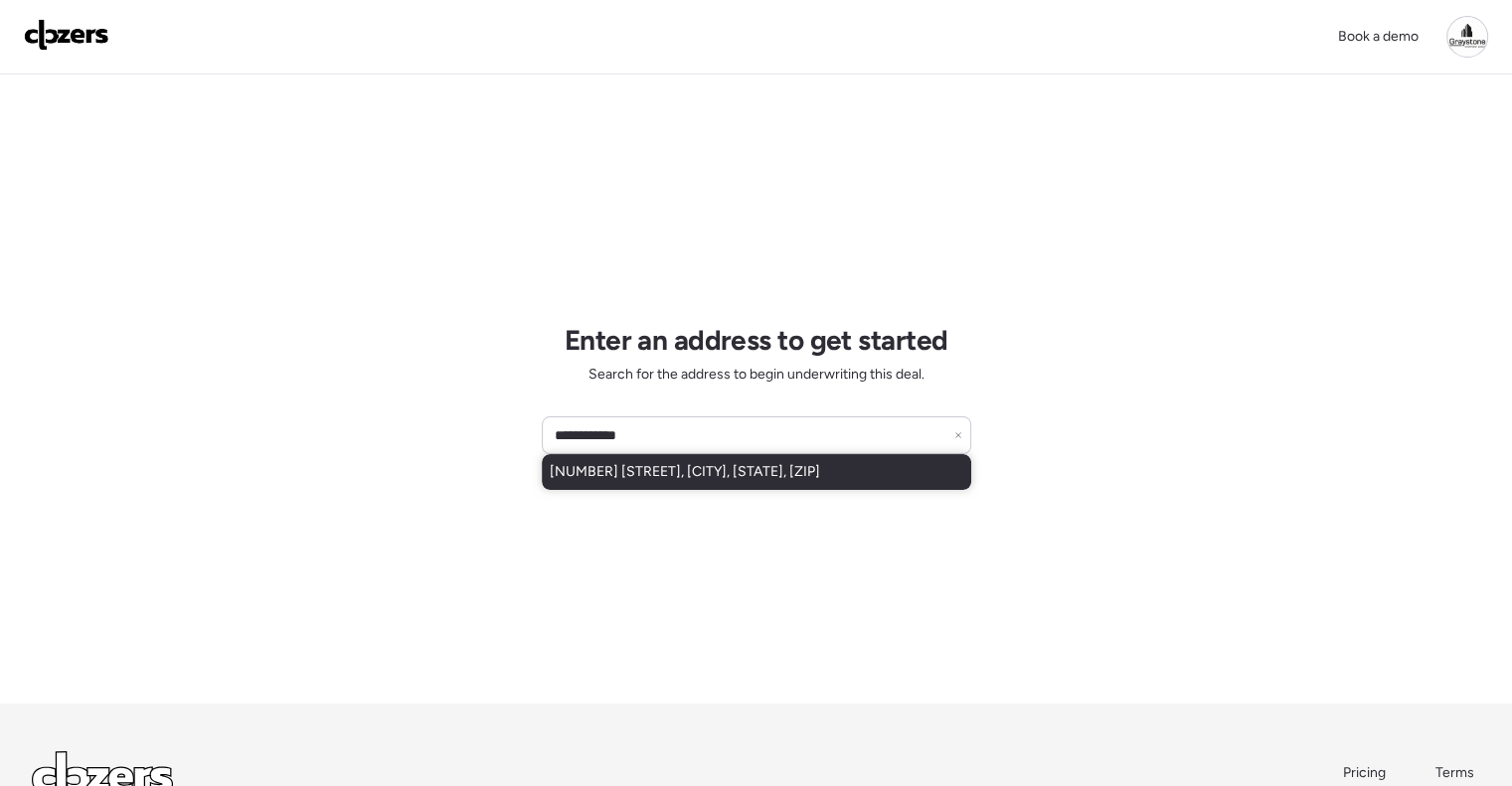 click on "[NUMBER] [STREET], [CITY], [STATE], [ZIP]" at bounding box center [685, 472] 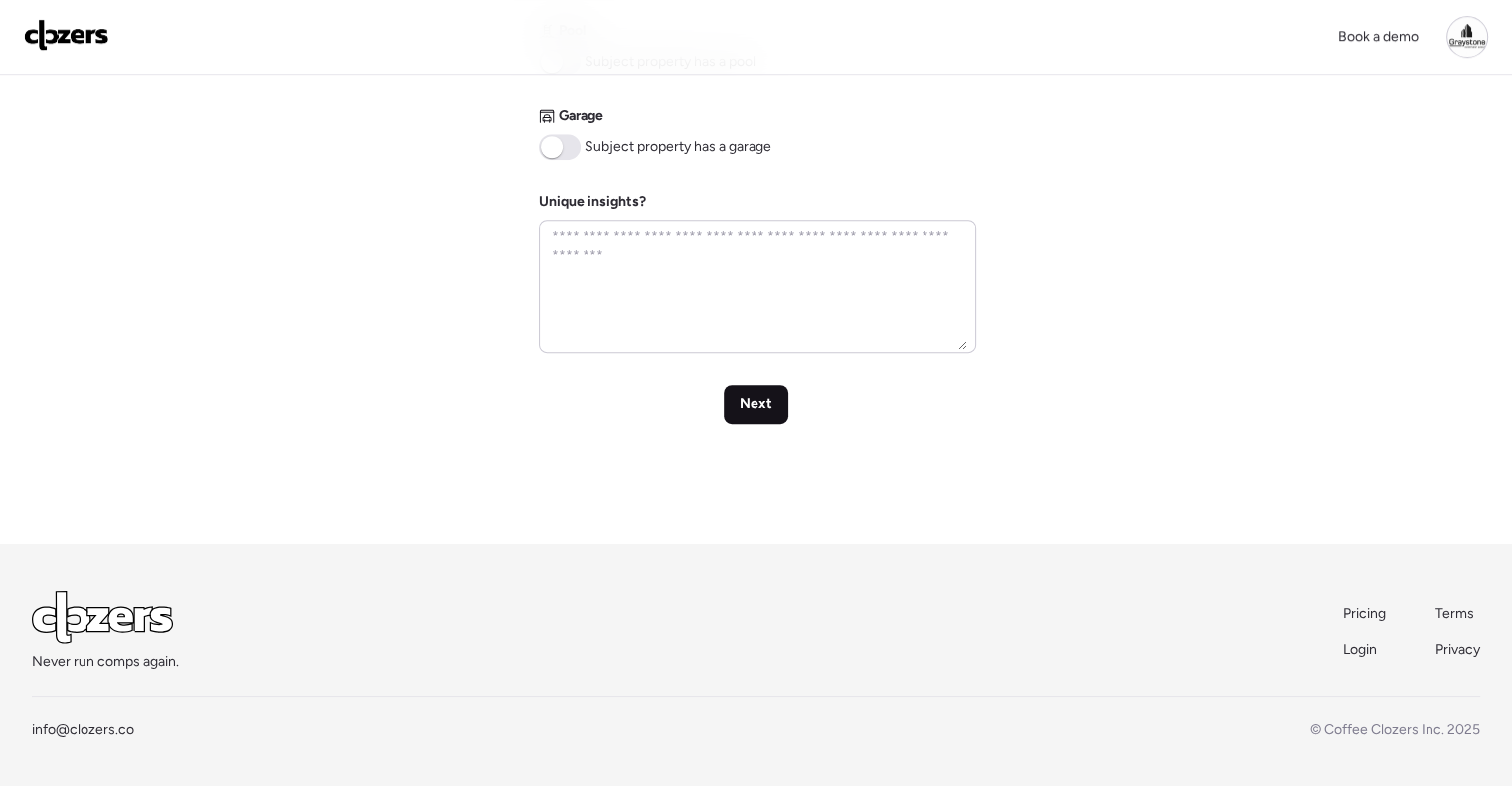 click on "Next" at bounding box center (756, 404) 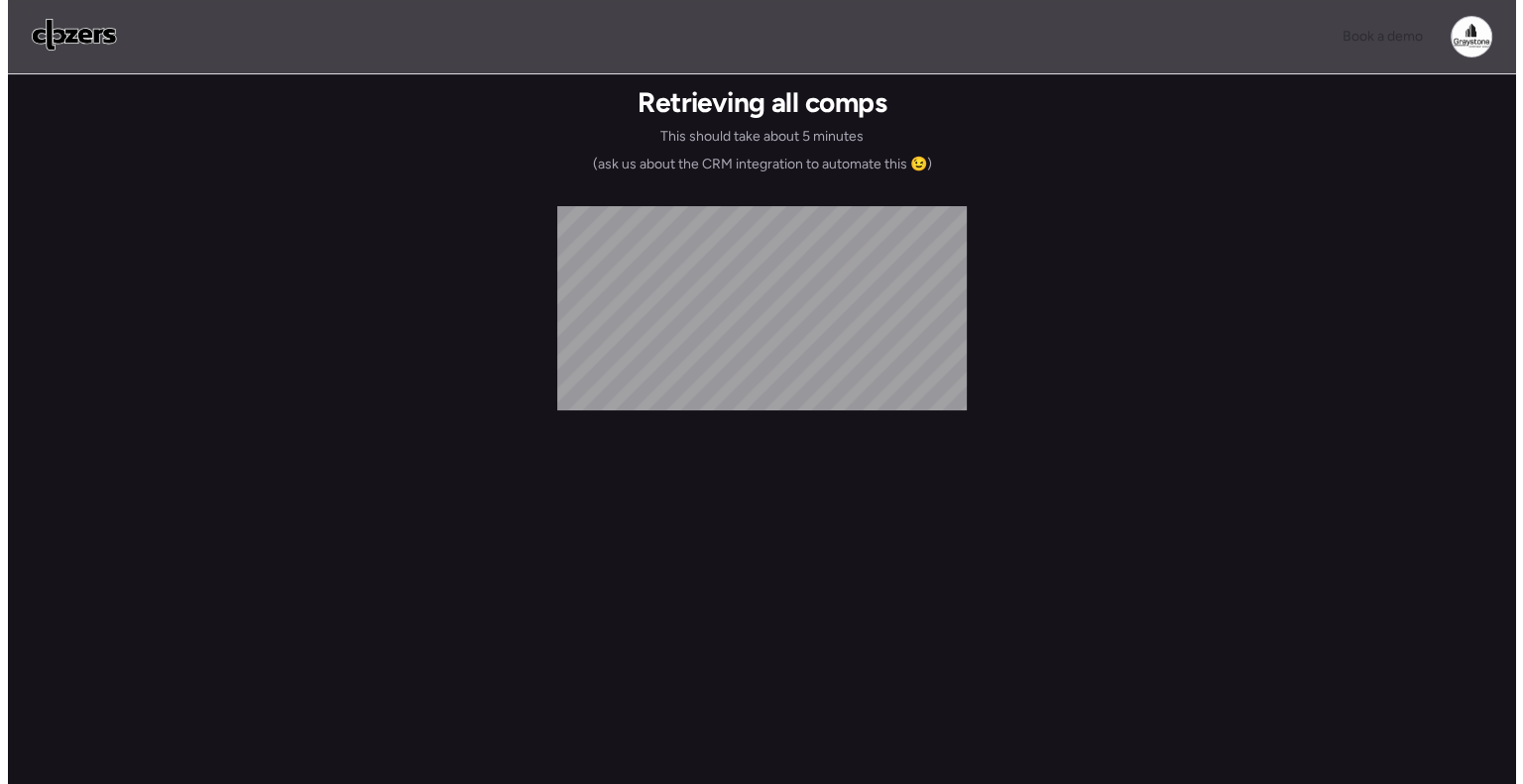 scroll, scrollTop: 0, scrollLeft: 0, axis: both 